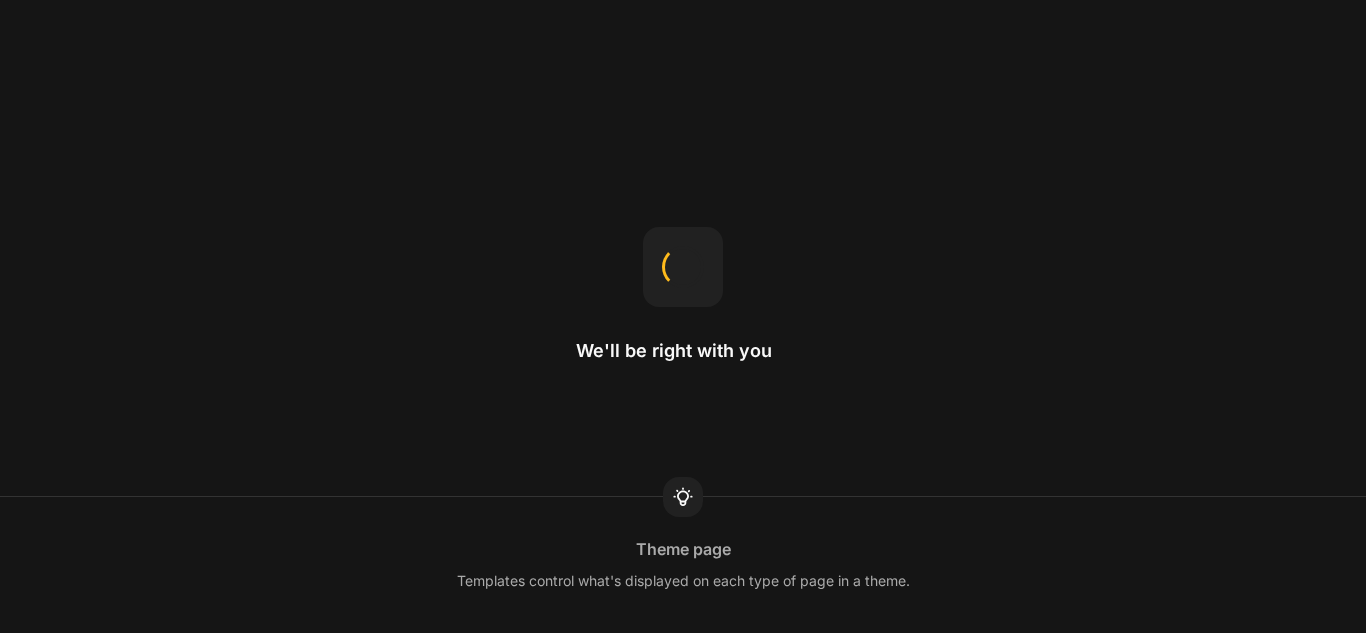 scroll, scrollTop: 0, scrollLeft: 0, axis: both 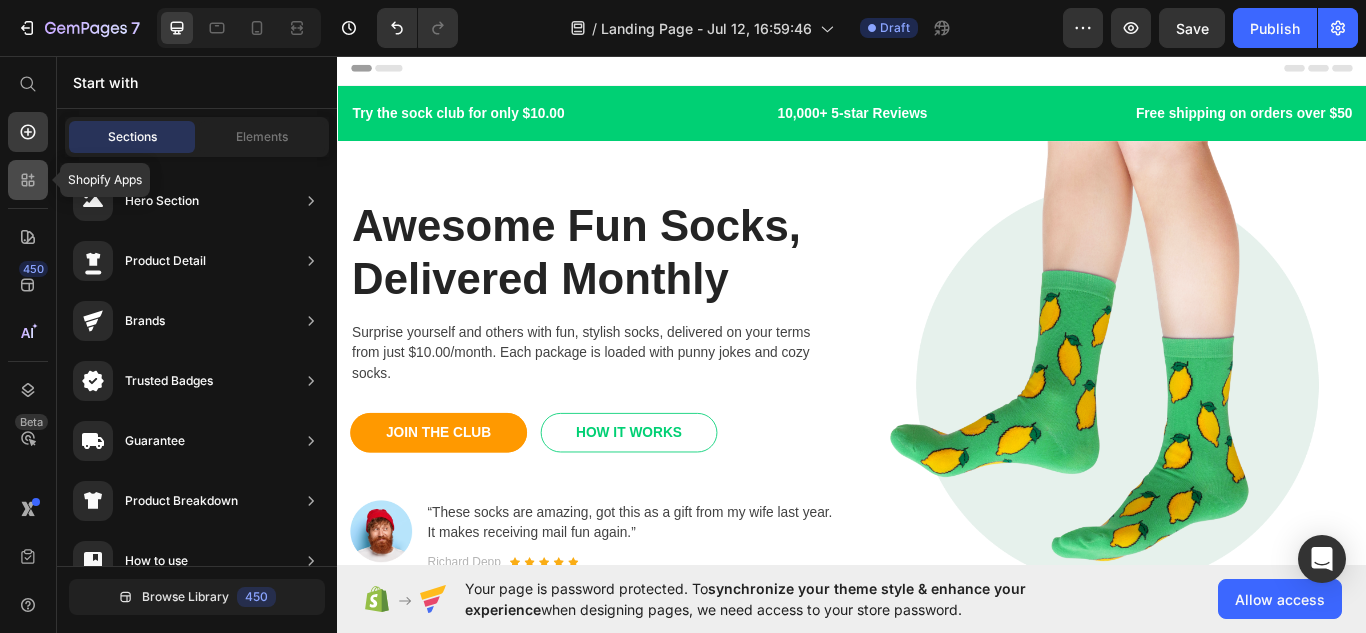 click 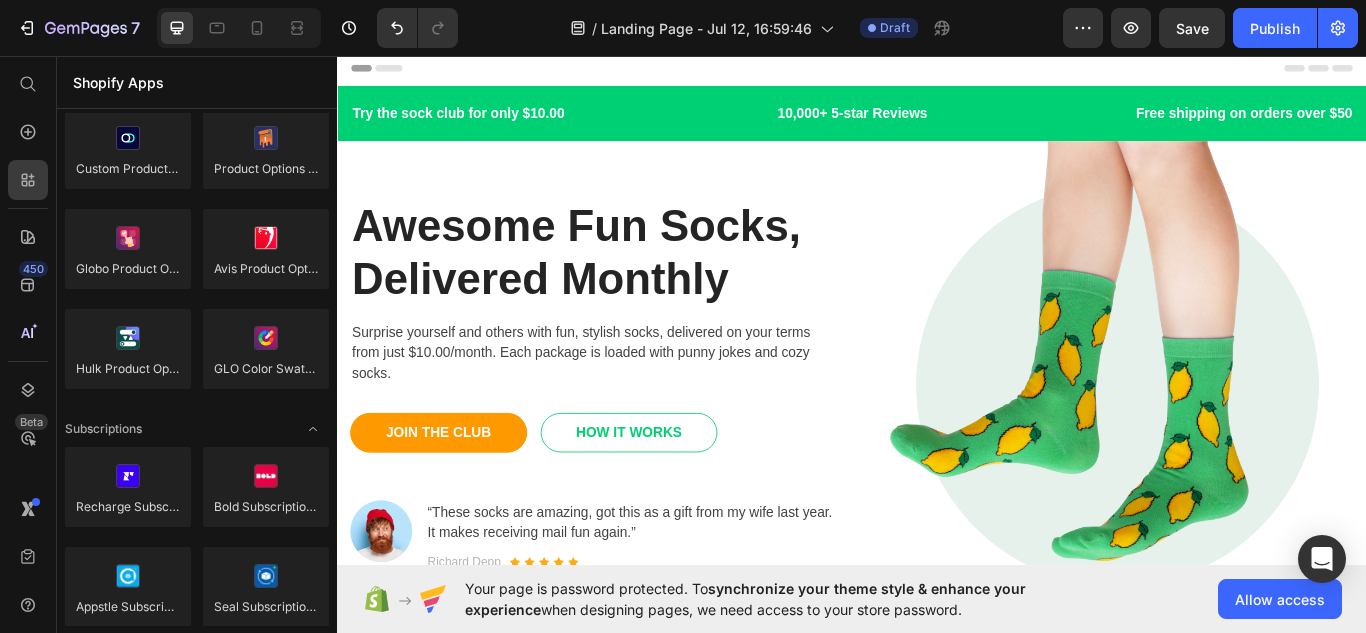 scroll, scrollTop: 0, scrollLeft: 0, axis: both 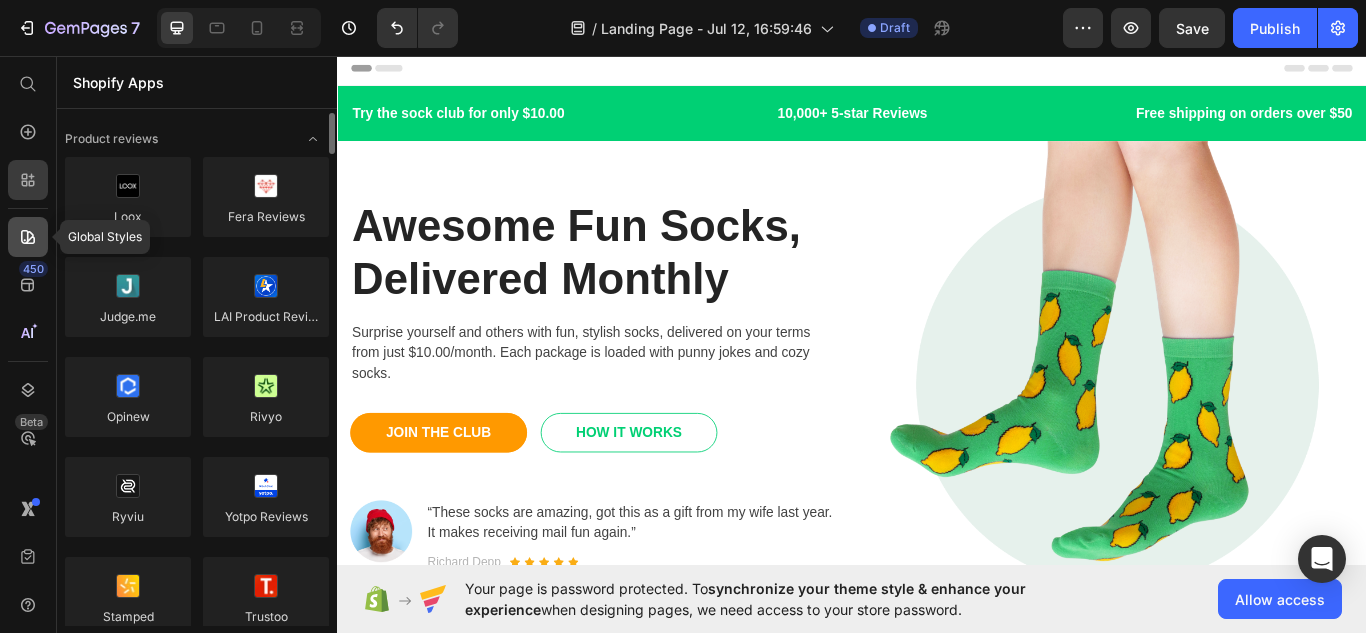 click 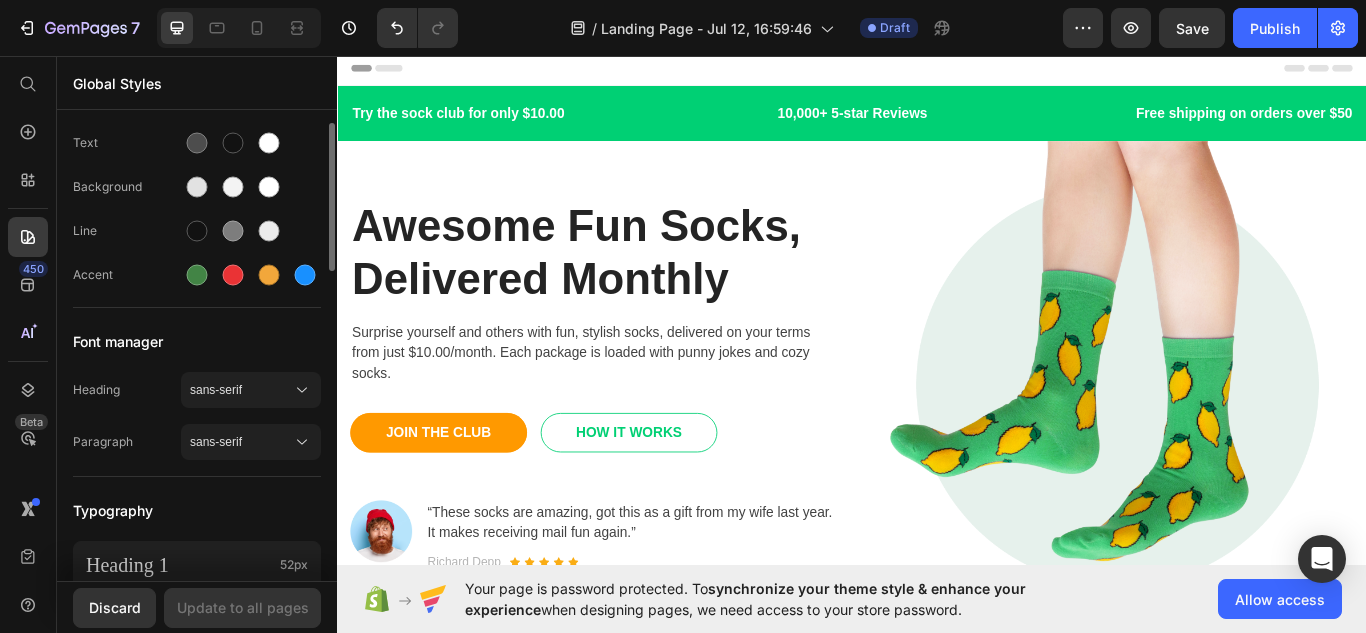 scroll, scrollTop: 110, scrollLeft: 0, axis: vertical 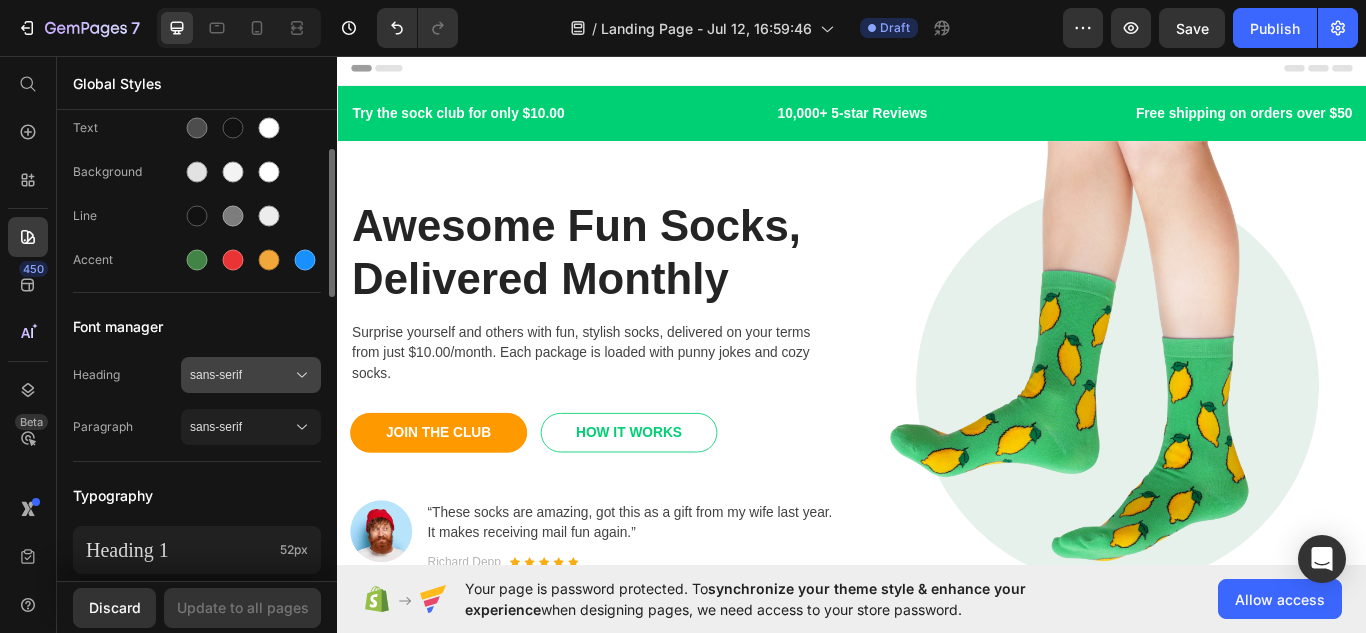 click on "sans-serif" at bounding box center (241, 375) 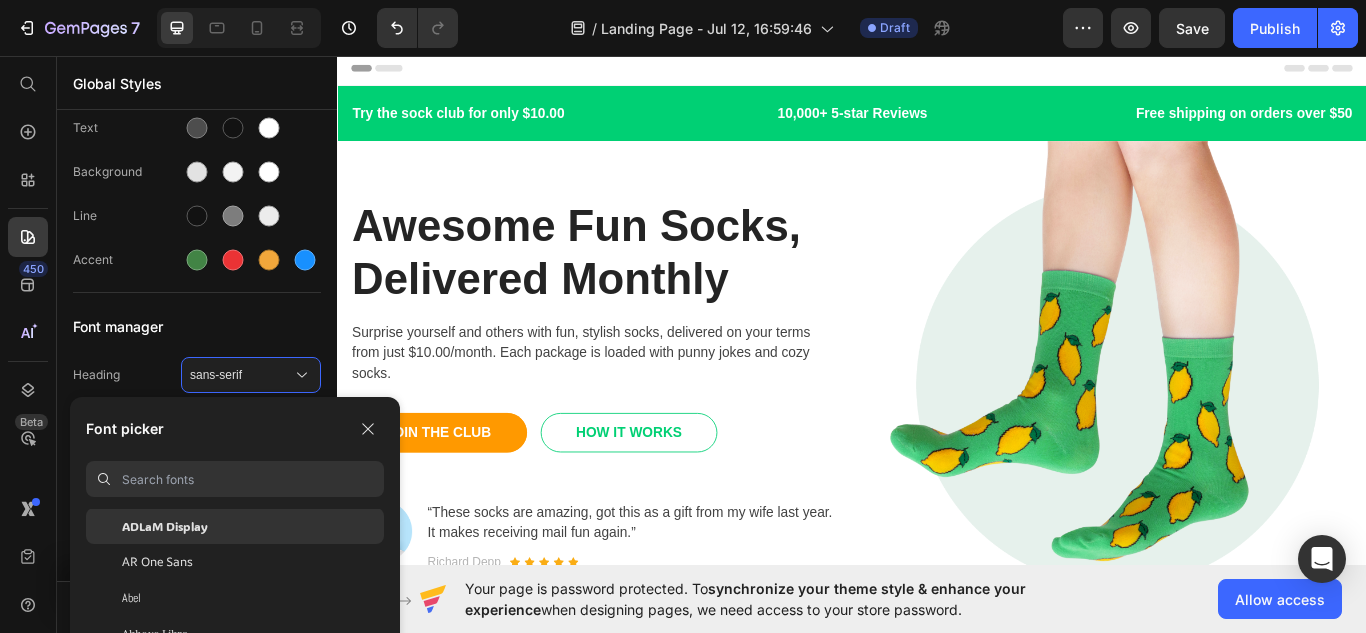 scroll, scrollTop: 155, scrollLeft: 0, axis: vertical 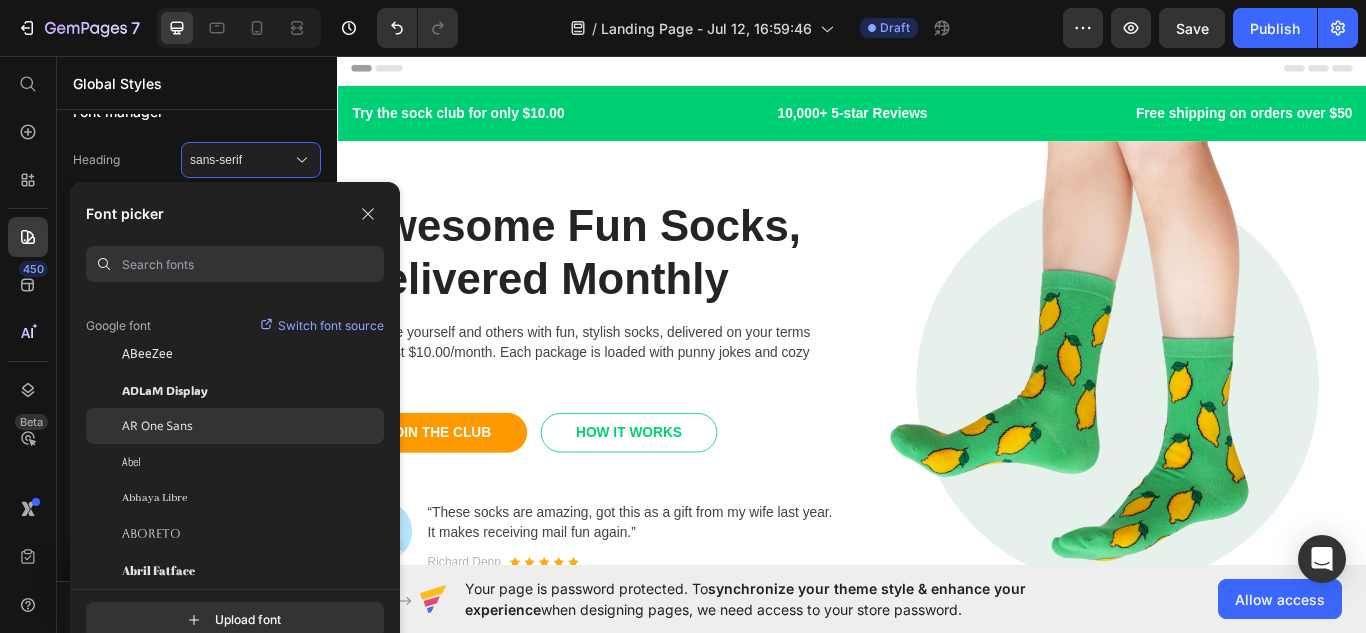 click on "AR One Sans" 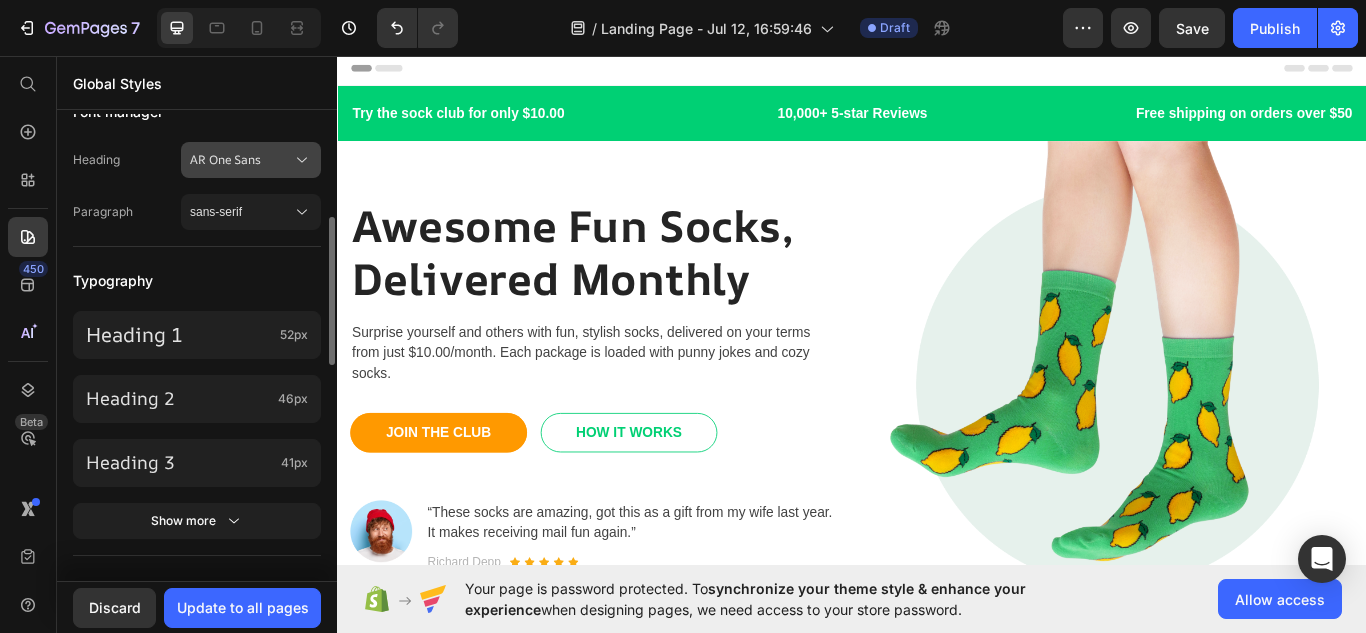 click on "AR One Sans" at bounding box center [241, 160] 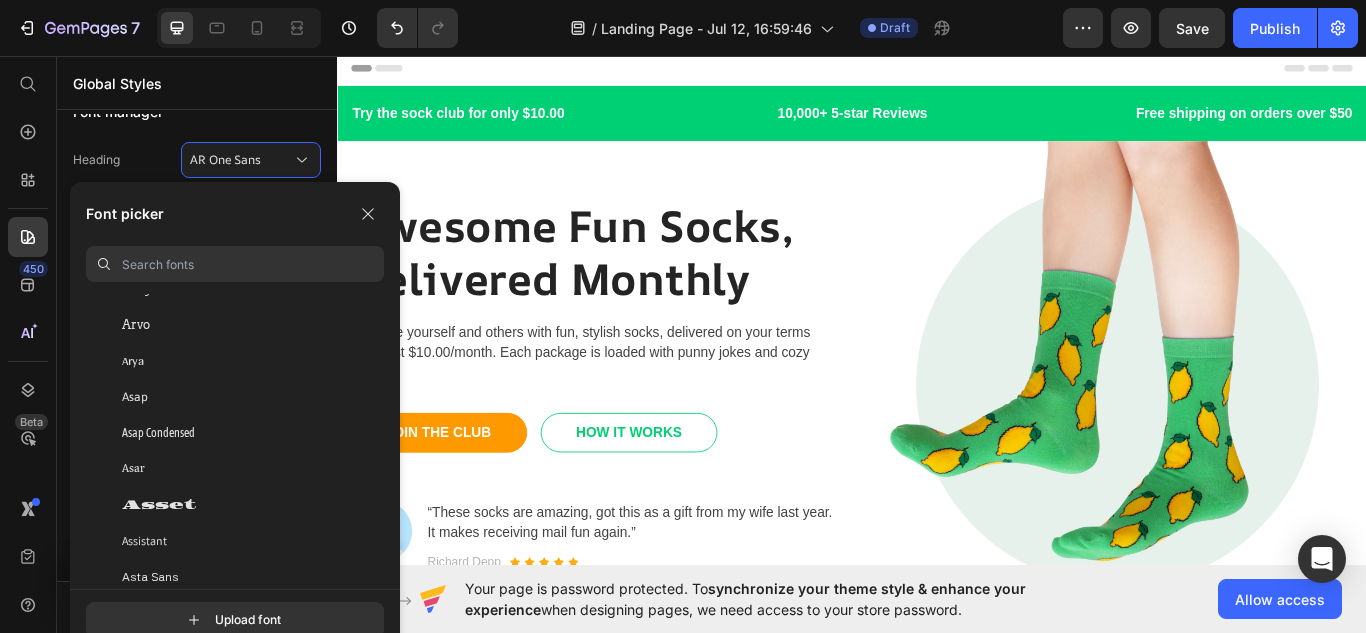scroll, scrollTop: 4117, scrollLeft: 0, axis: vertical 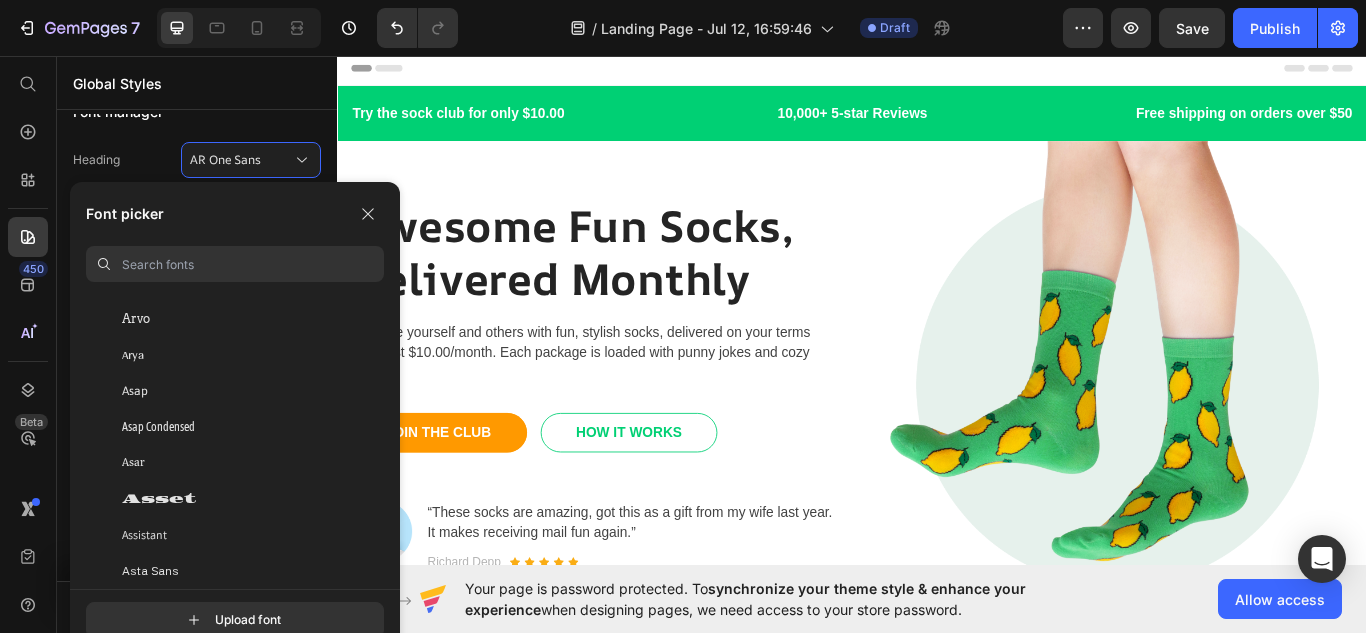 click at bounding box center (253, 264) 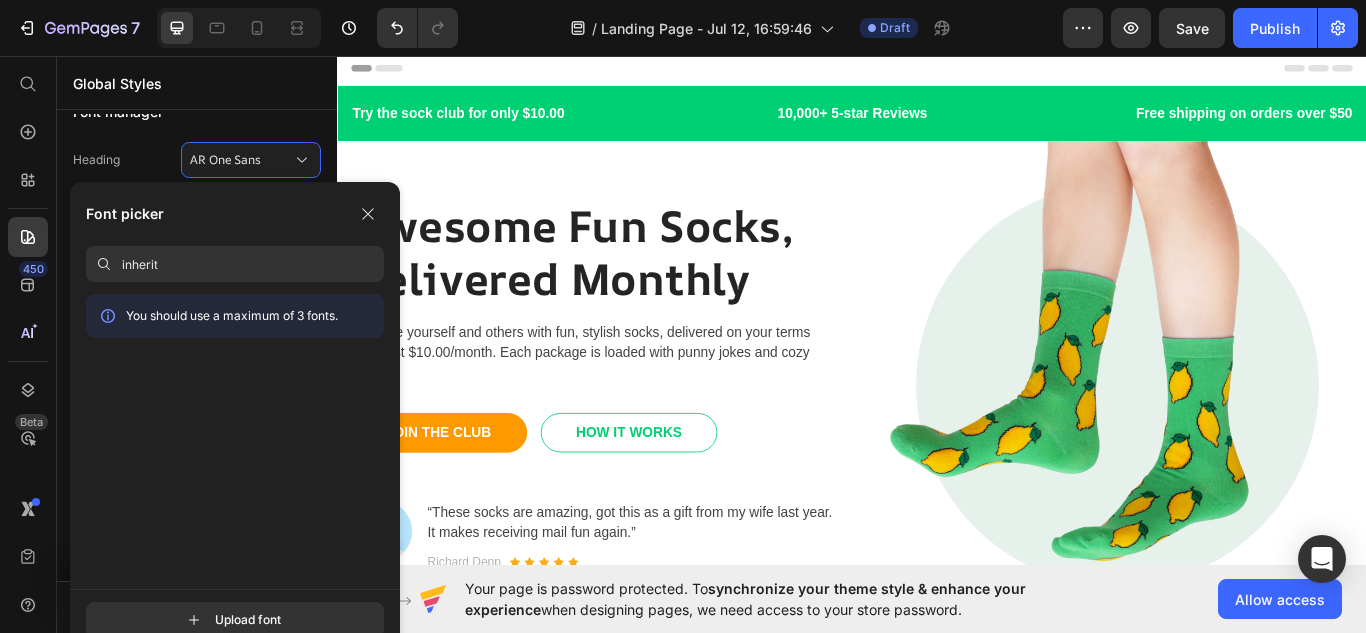 scroll, scrollTop: 0, scrollLeft: 0, axis: both 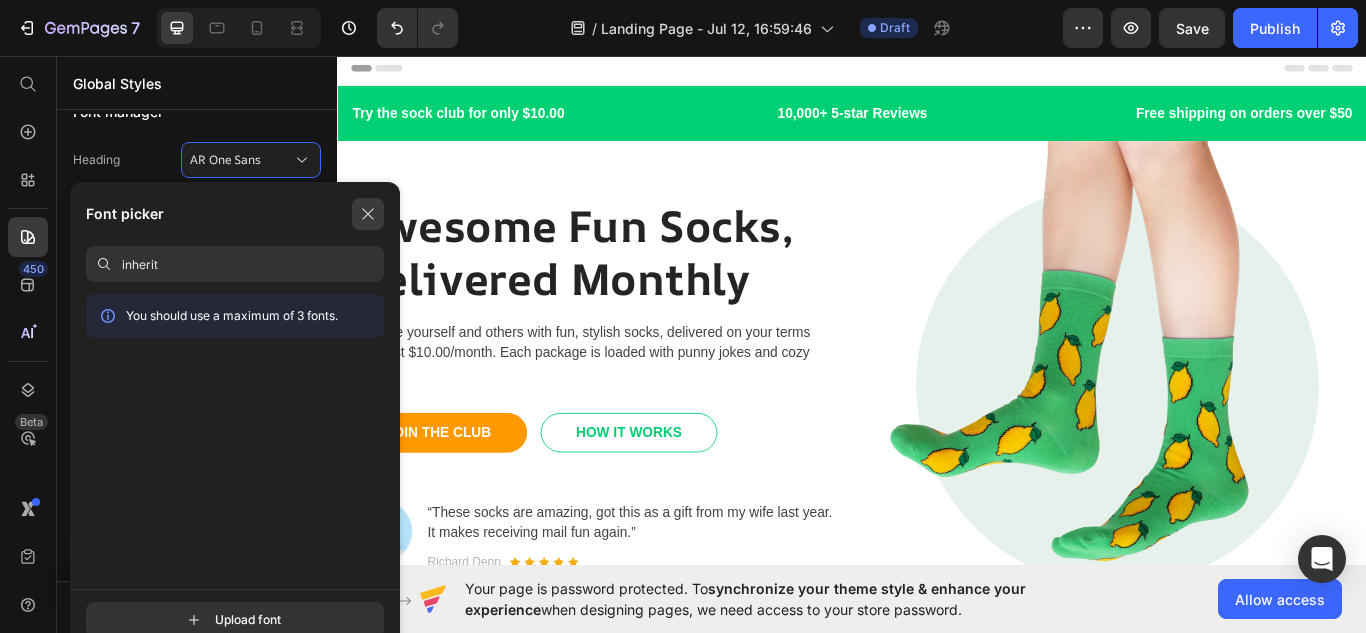type on "inherit" 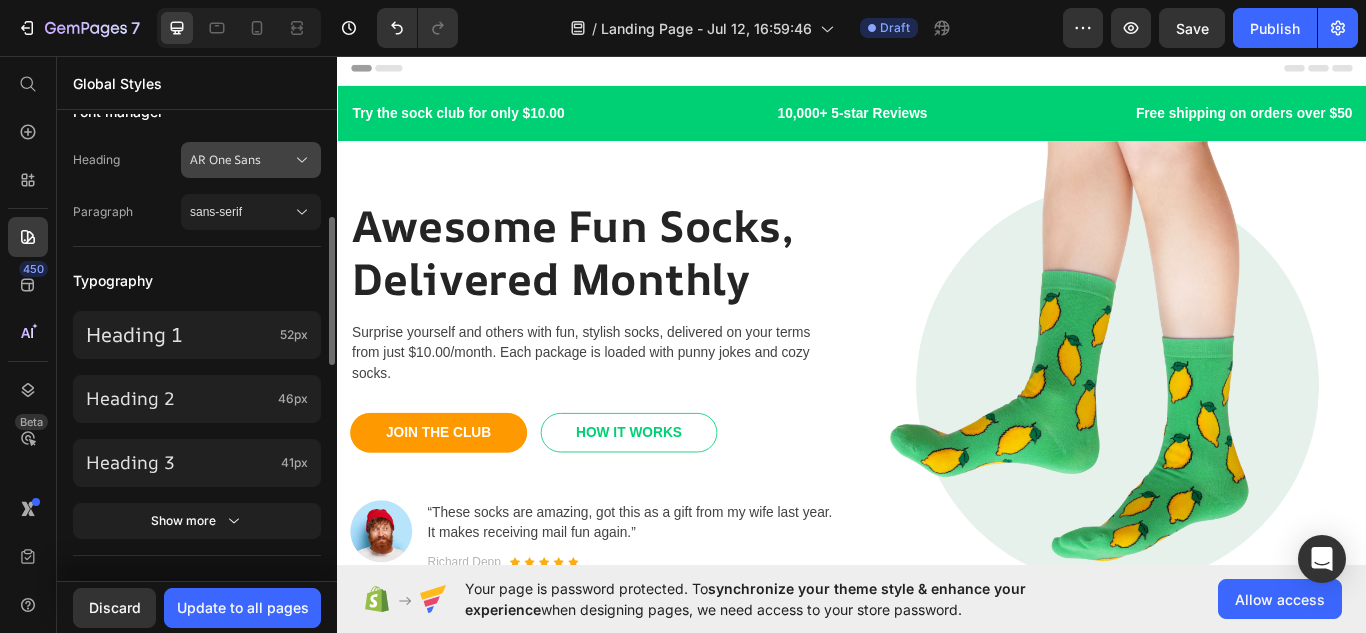 click on "AR One Sans" at bounding box center (241, 160) 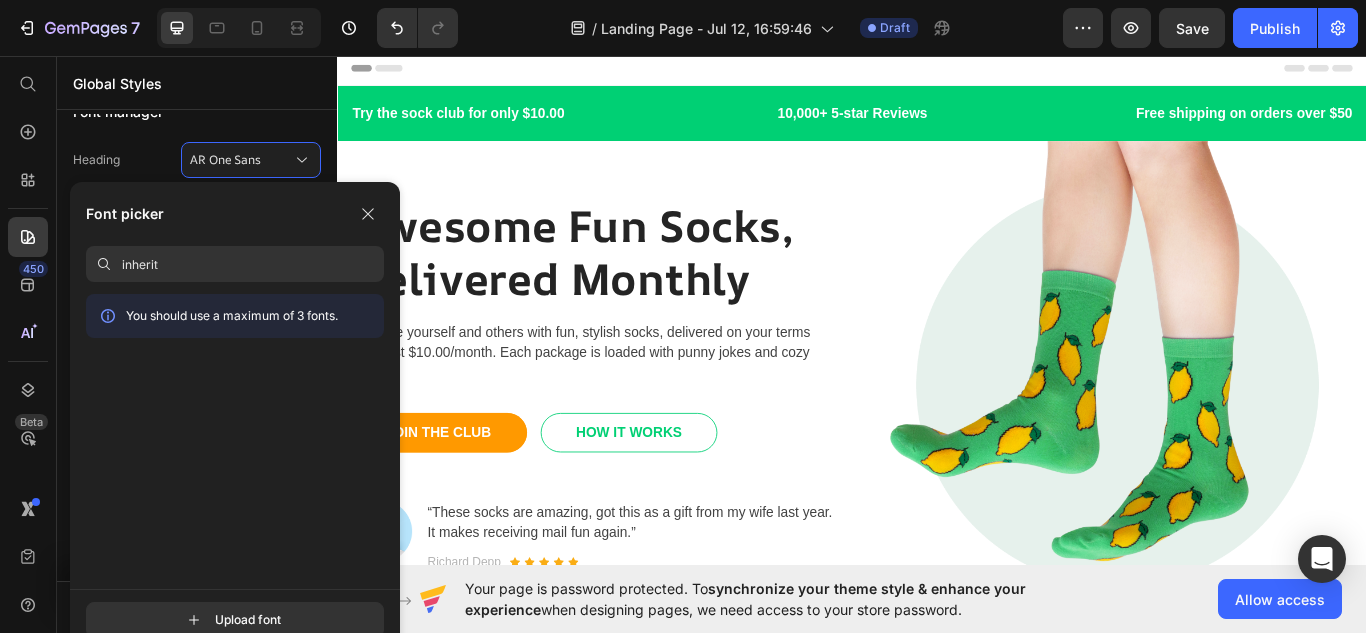 click on "Font picker inherit You should use a maximum of 3 fonts." at bounding box center [235, 385] 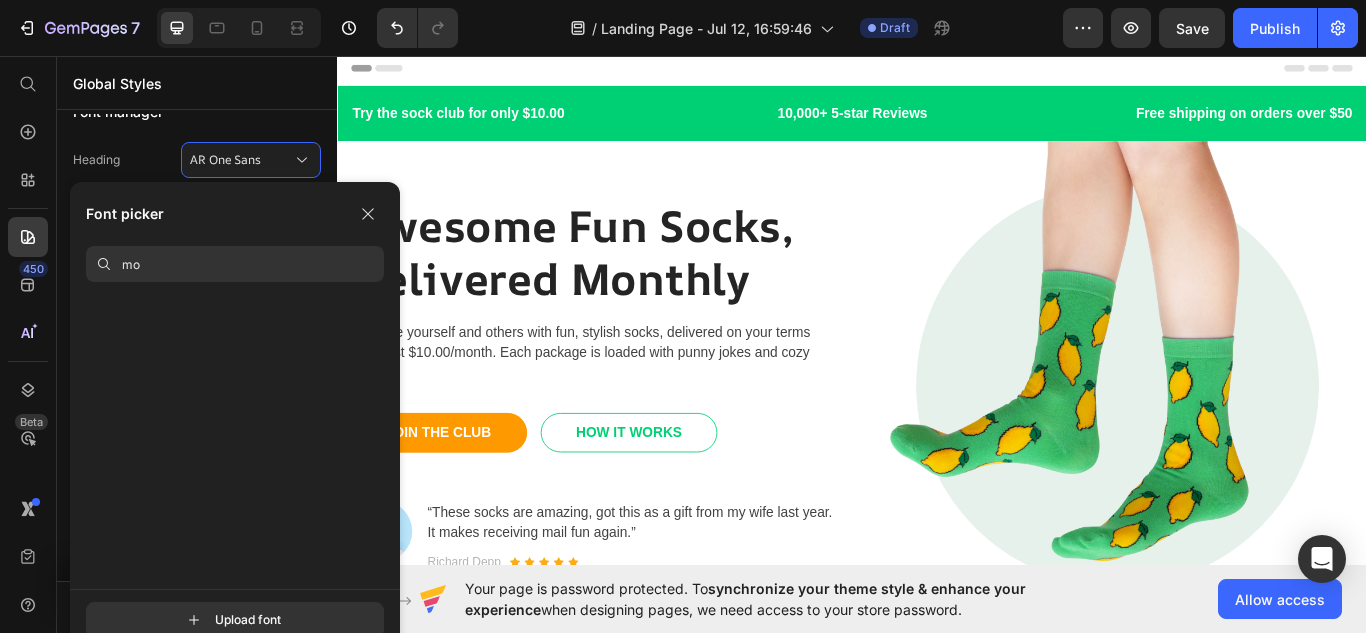 scroll, scrollTop: 0, scrollLeft: 0, axis: both 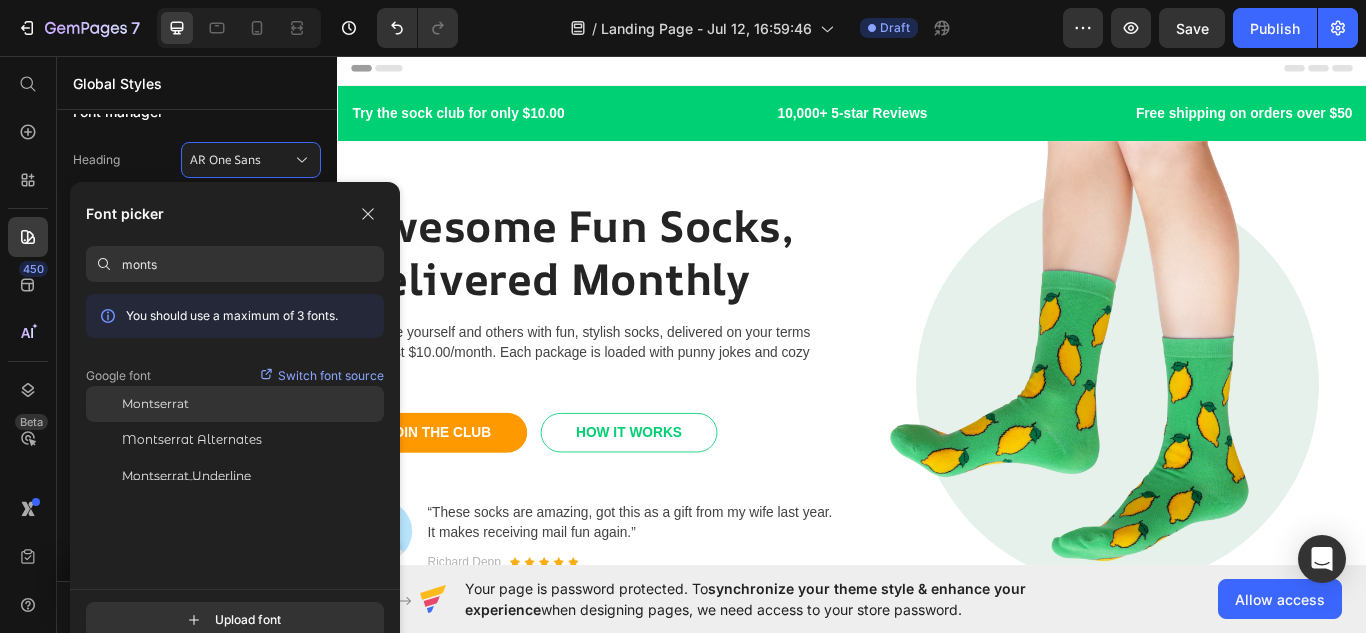 type on "monts" 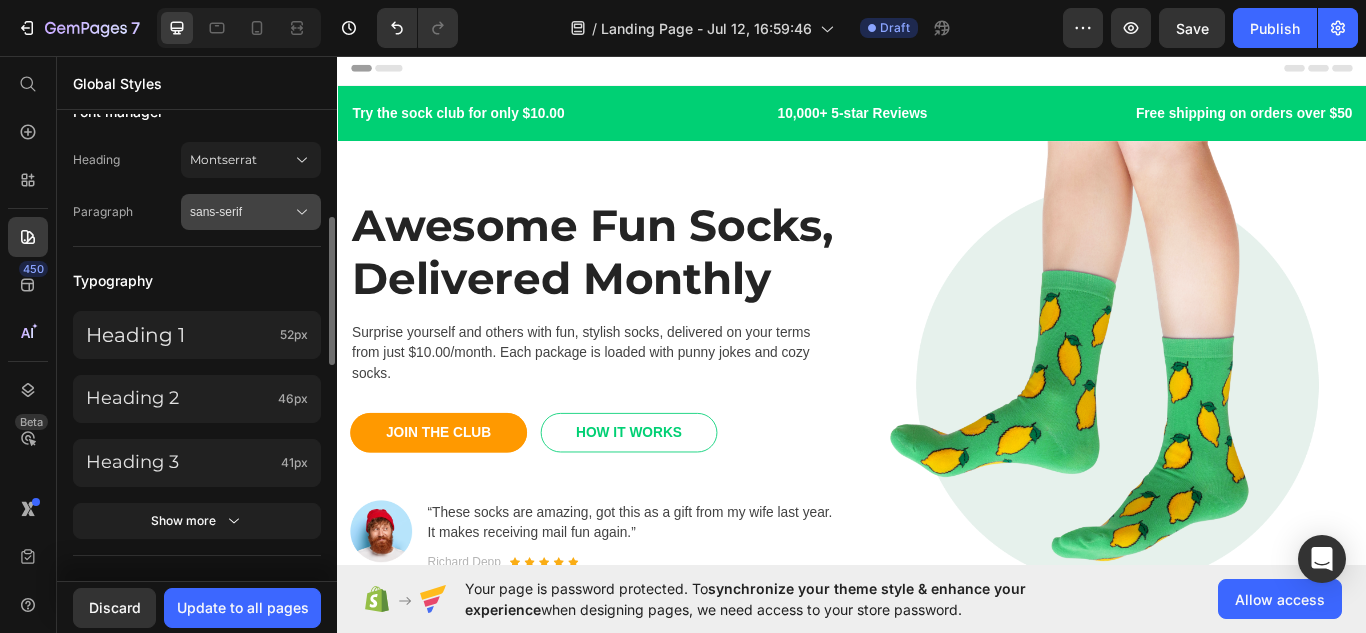 click on "sans-serif" at bounding box center (251, 212) 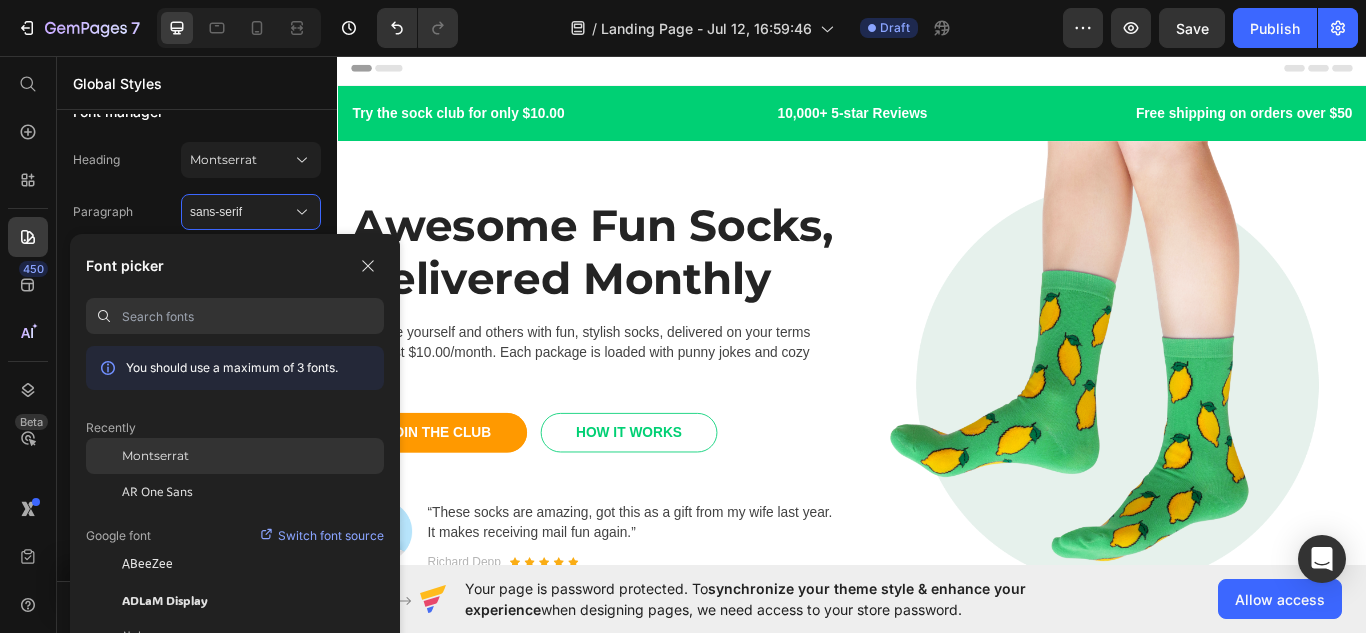 click on "Montserrat" at bounding box center (155, 456) 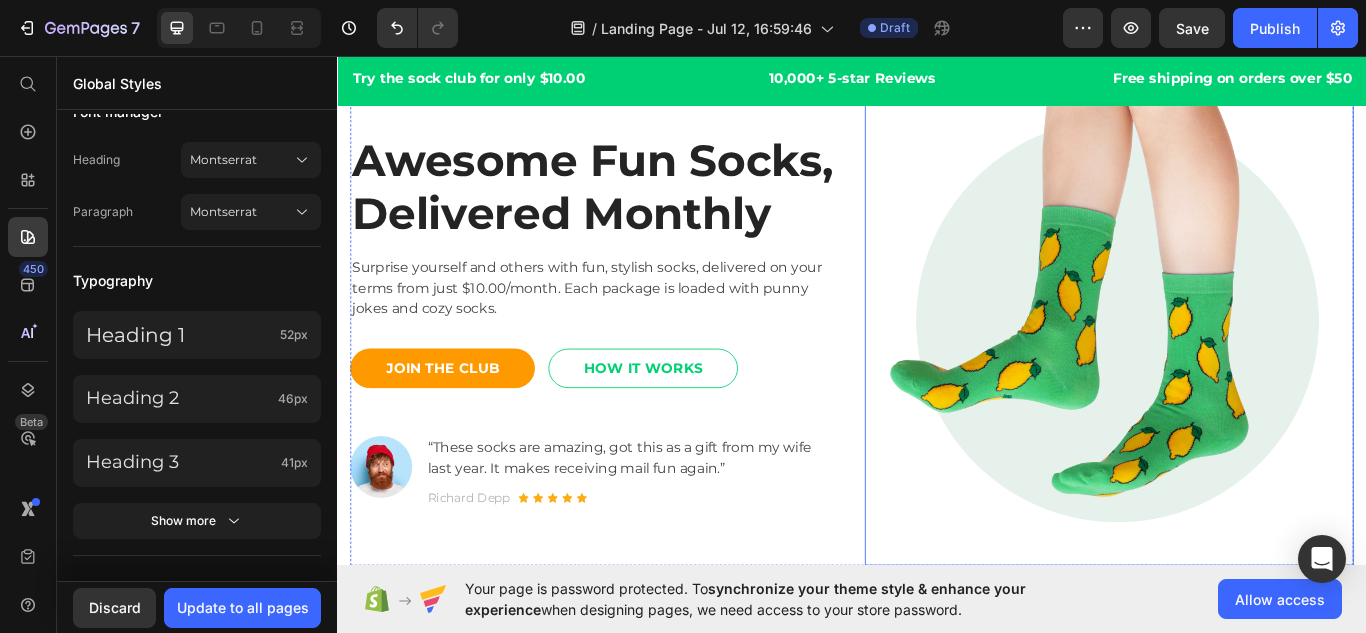 scroll, scrollTop: 74, scrollLeft: 0, axis: vertical 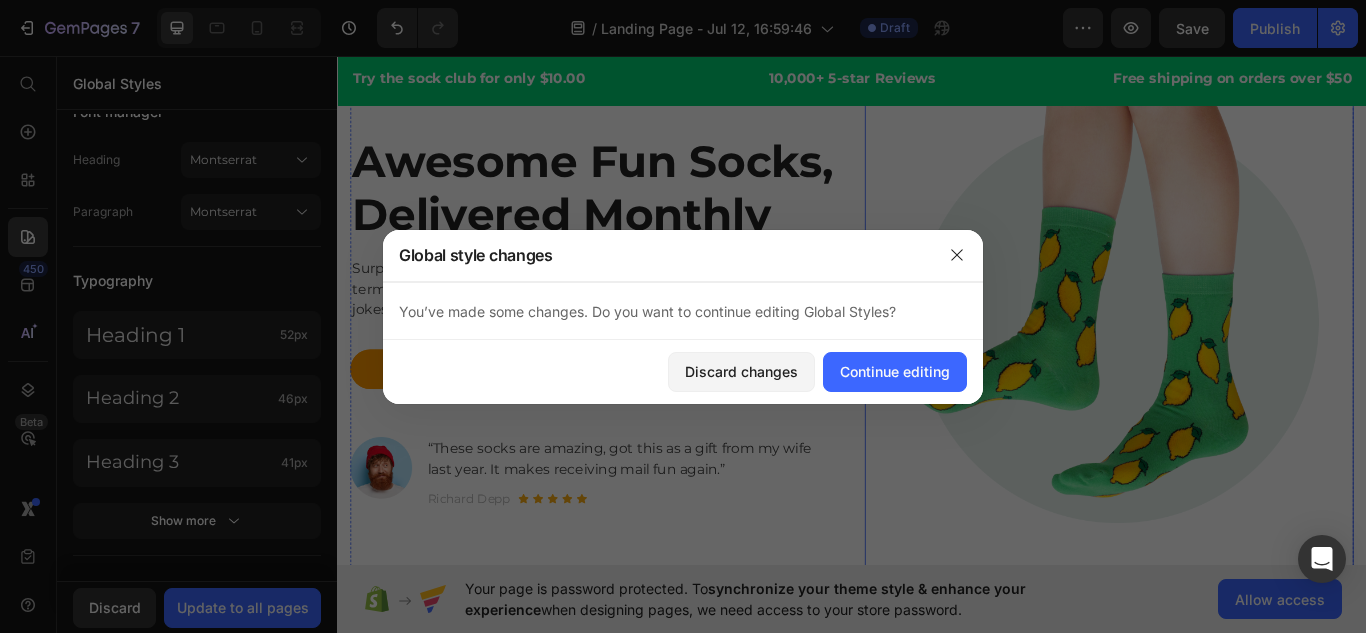 click at bounding box center [1237, 367] 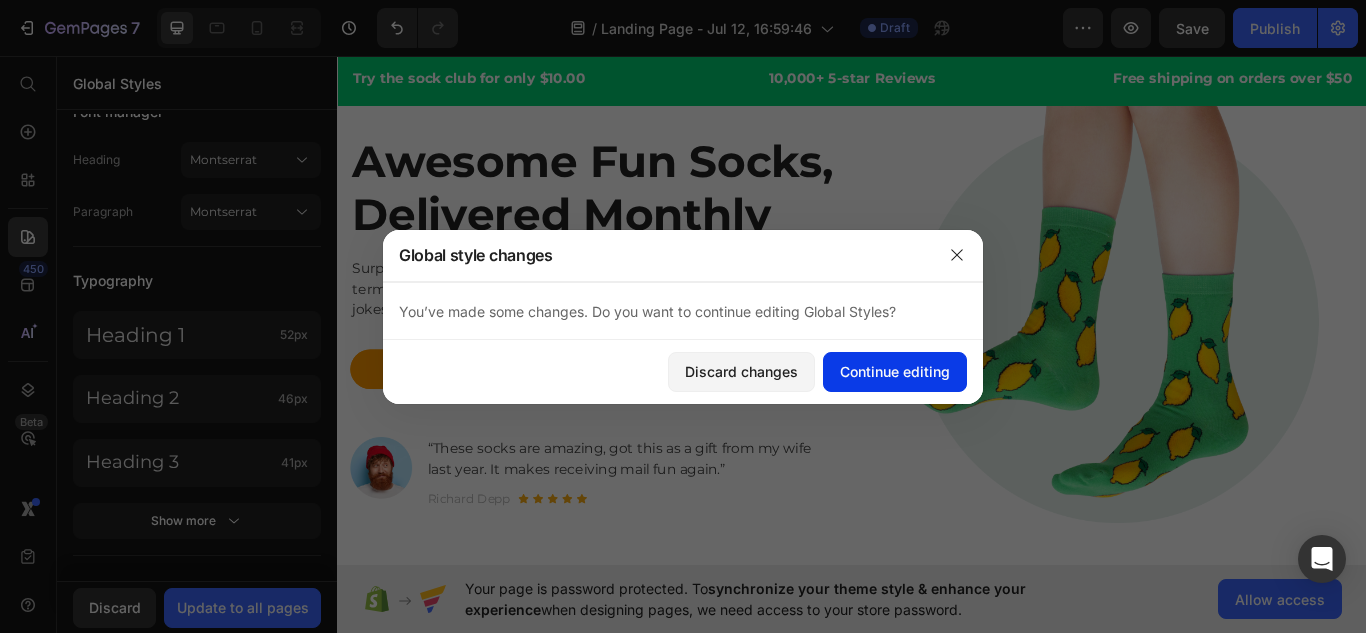 click on "Continue editing" at bounding box center (895, 371) 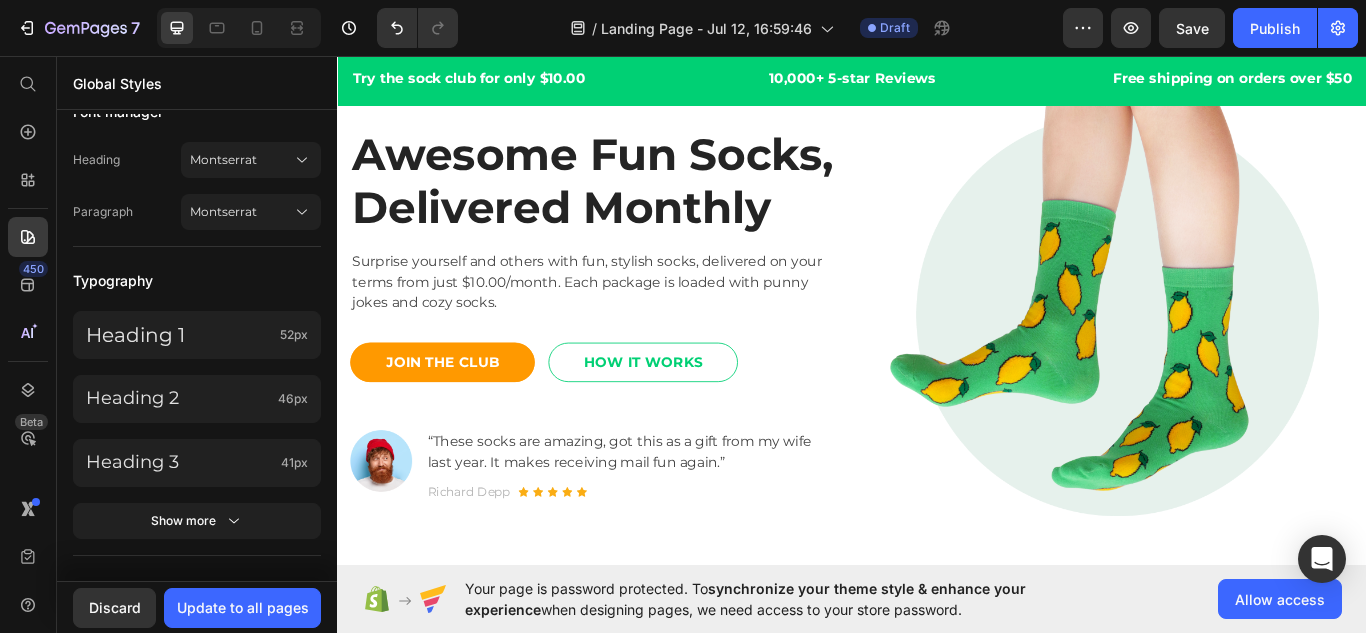 scroll, scrollTop: 0, scrollLeft: 0, axis: both 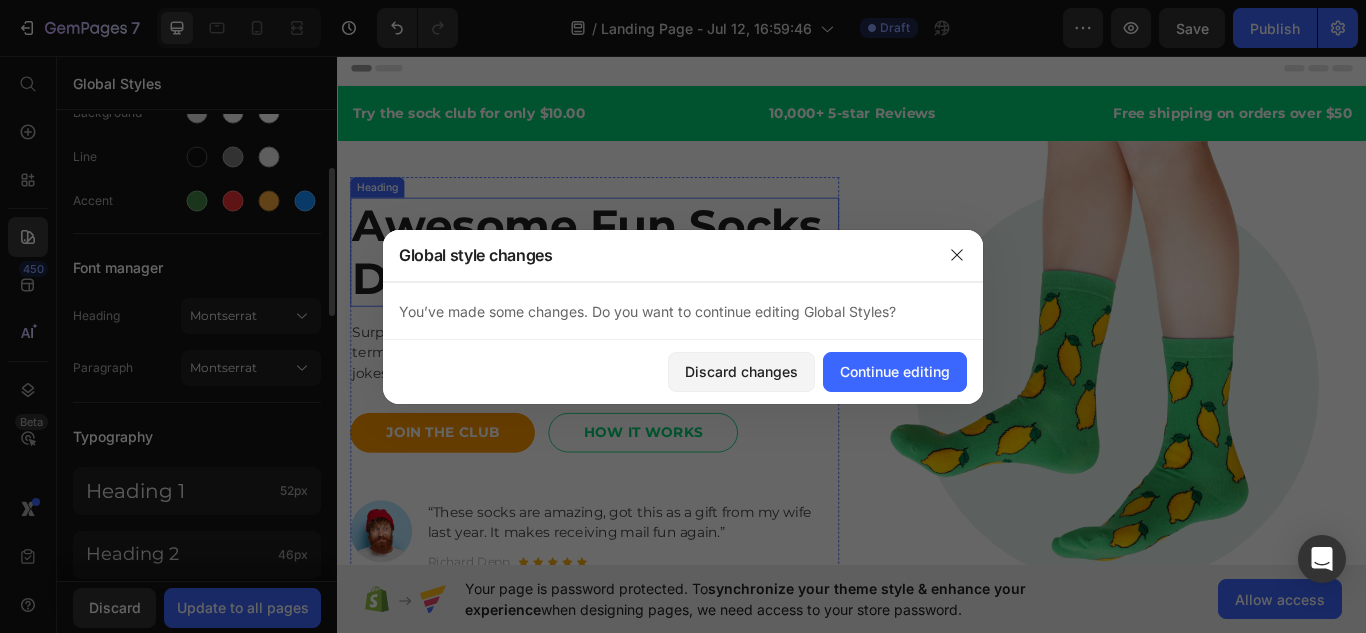 click on "Awesome Fun Socks, Delivered Monthly" at bounding box center (637, 285) 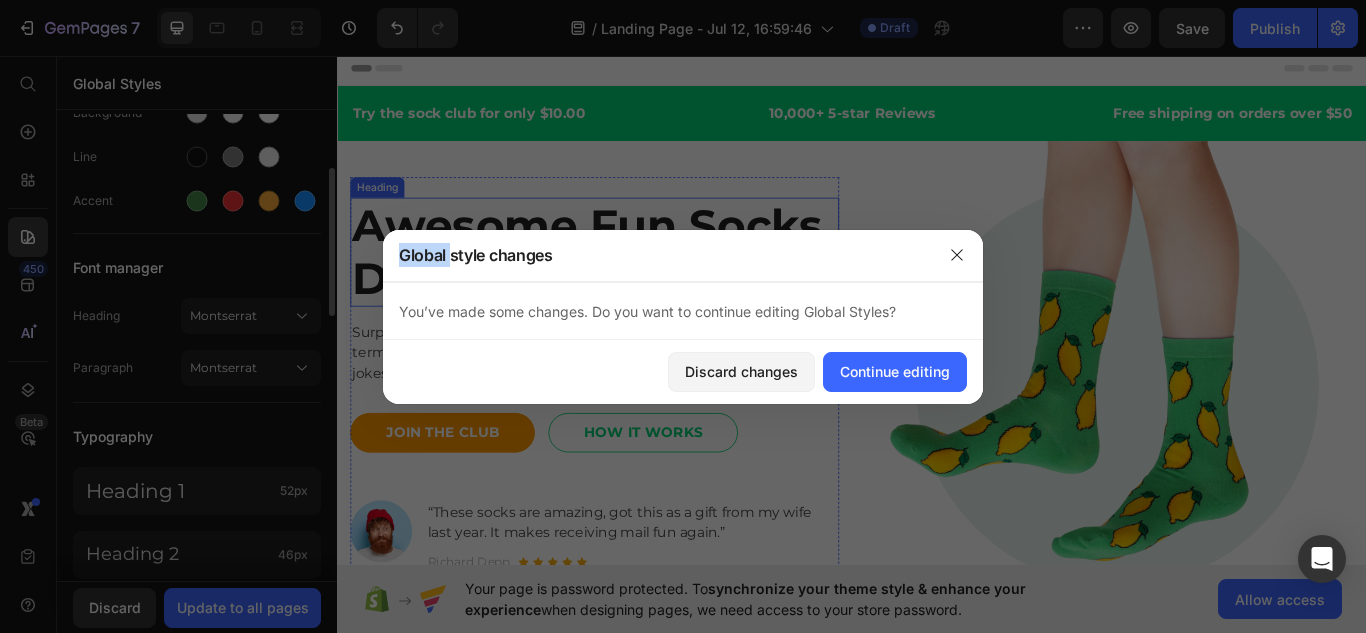 click on "Global style changes" at bounding box center (657, 255) 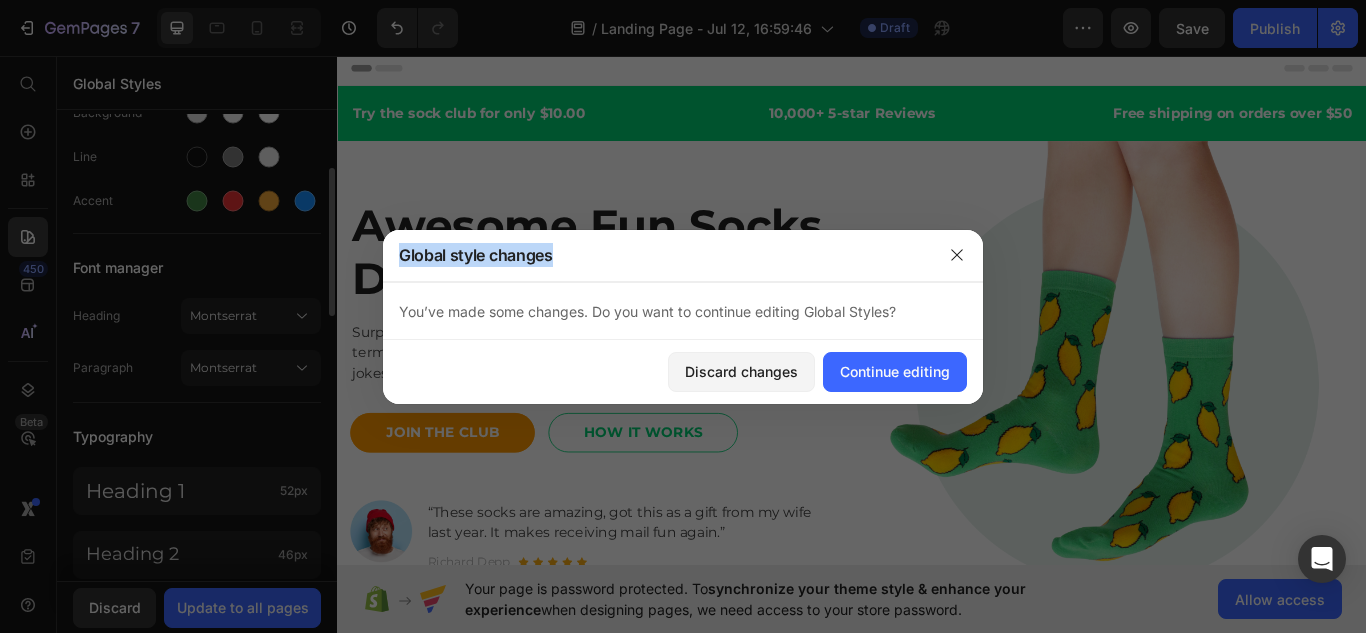 click on "Global style changes" at bounding box center (657, 255) 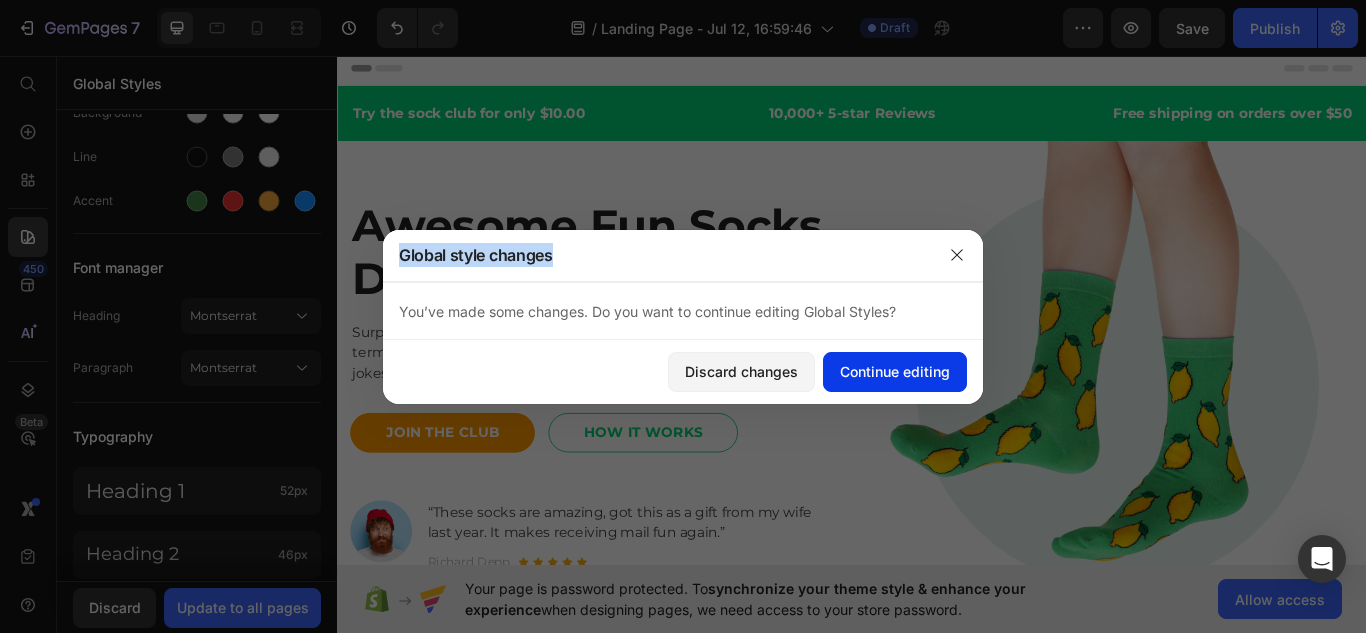 click on "Continue editing" at bounding box center (895, 371) 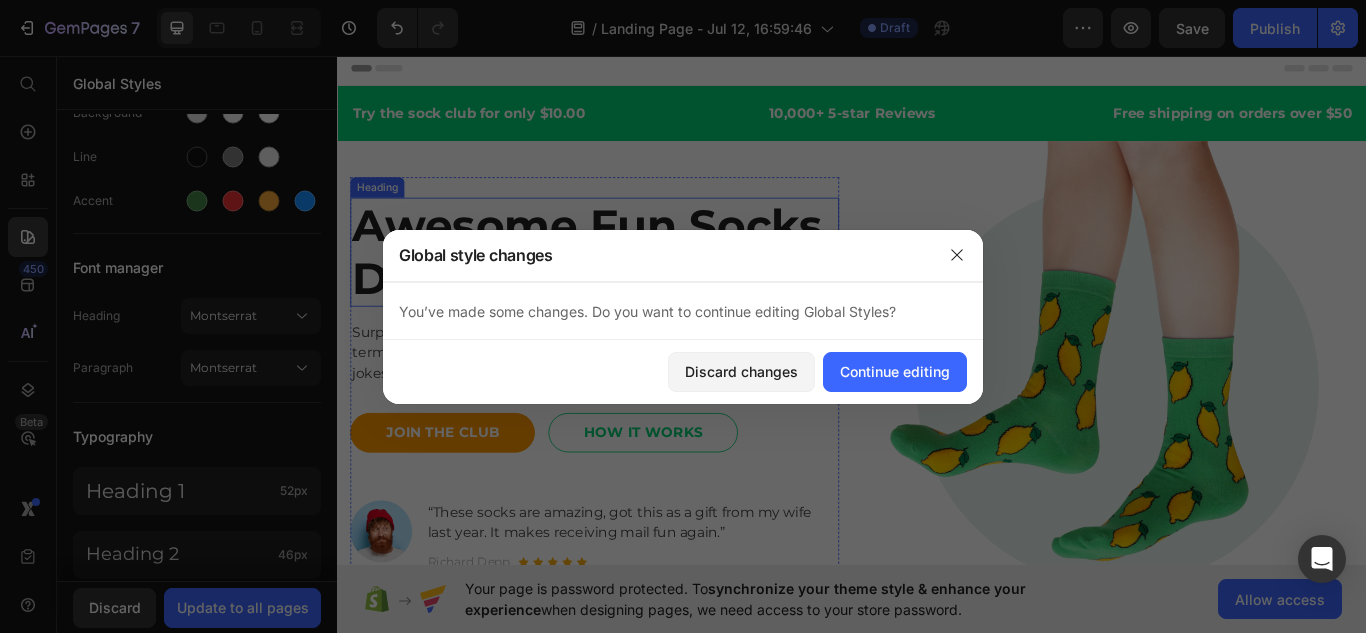 click on "Global style changes" 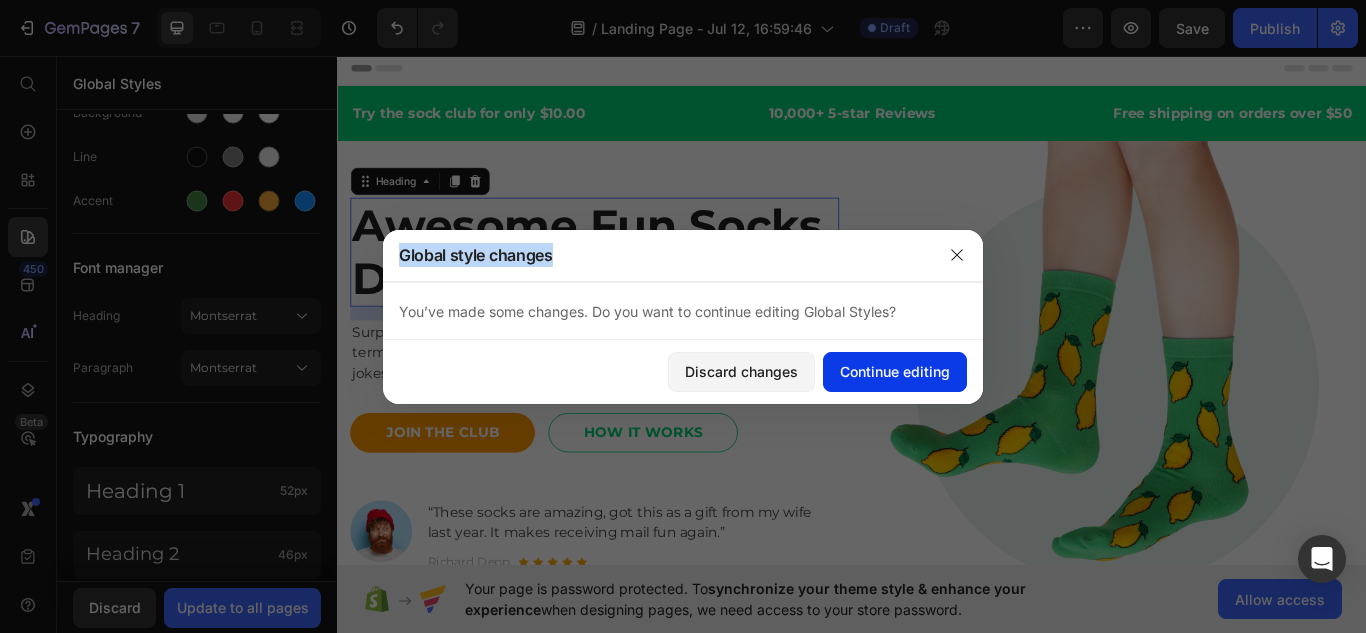 click on "Continue editing" 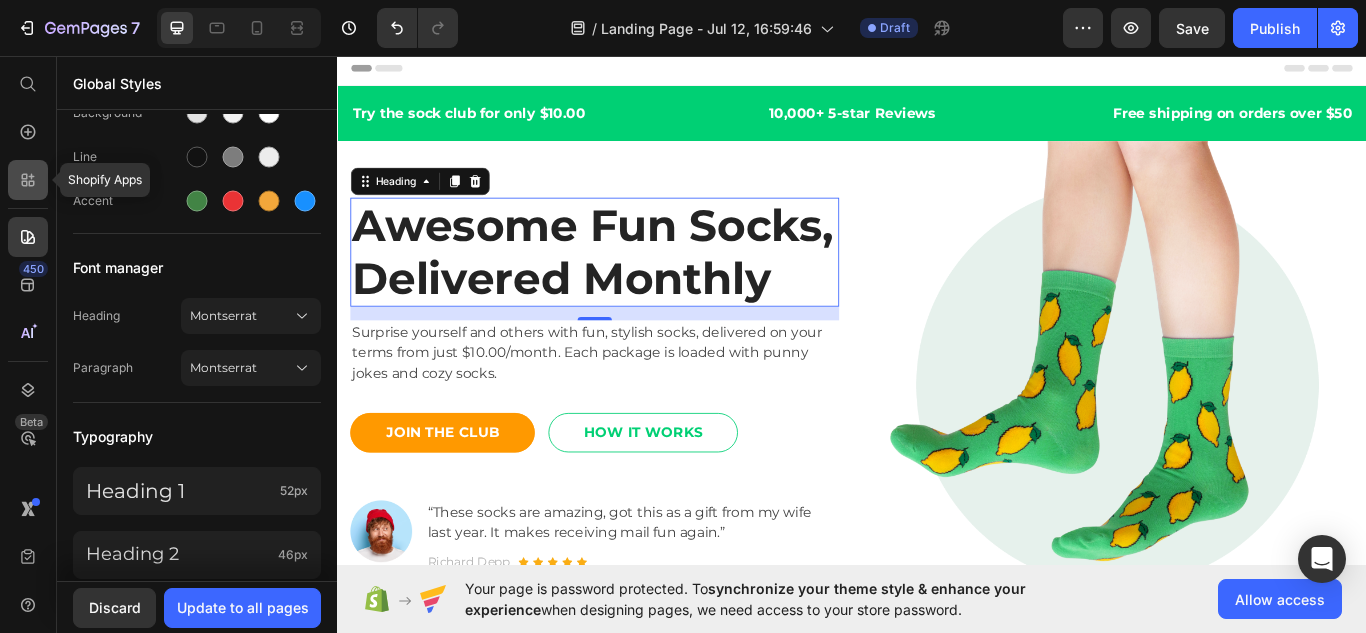 click 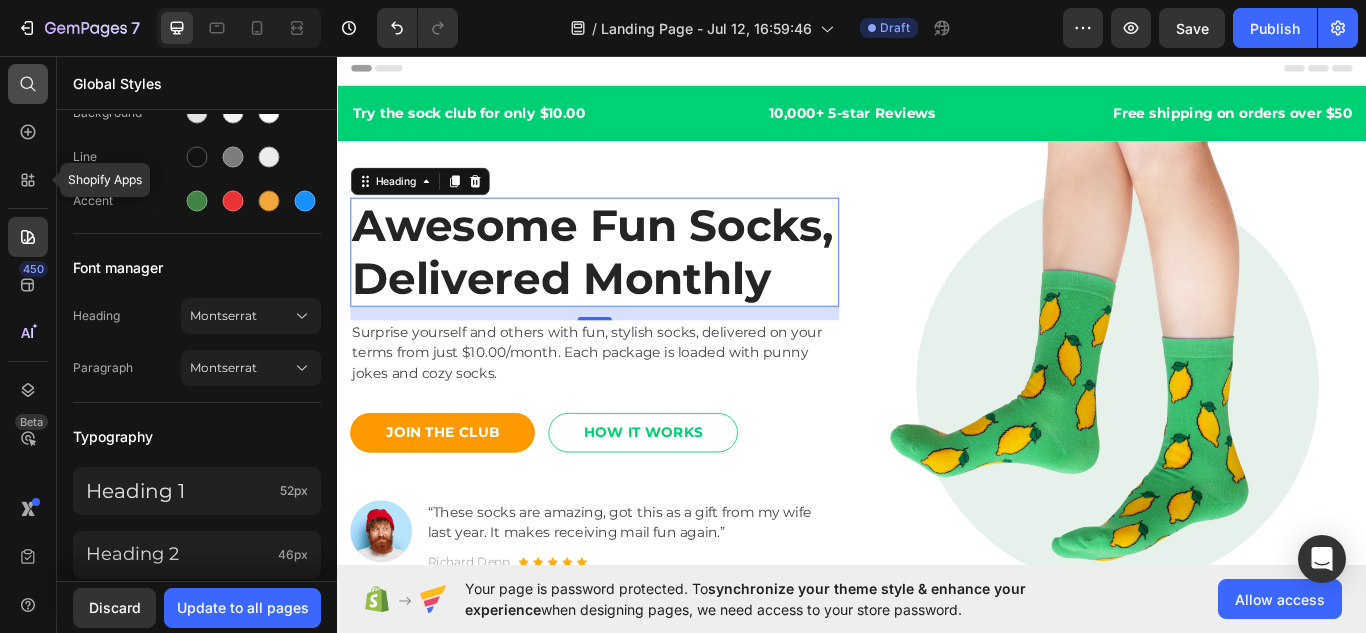 click 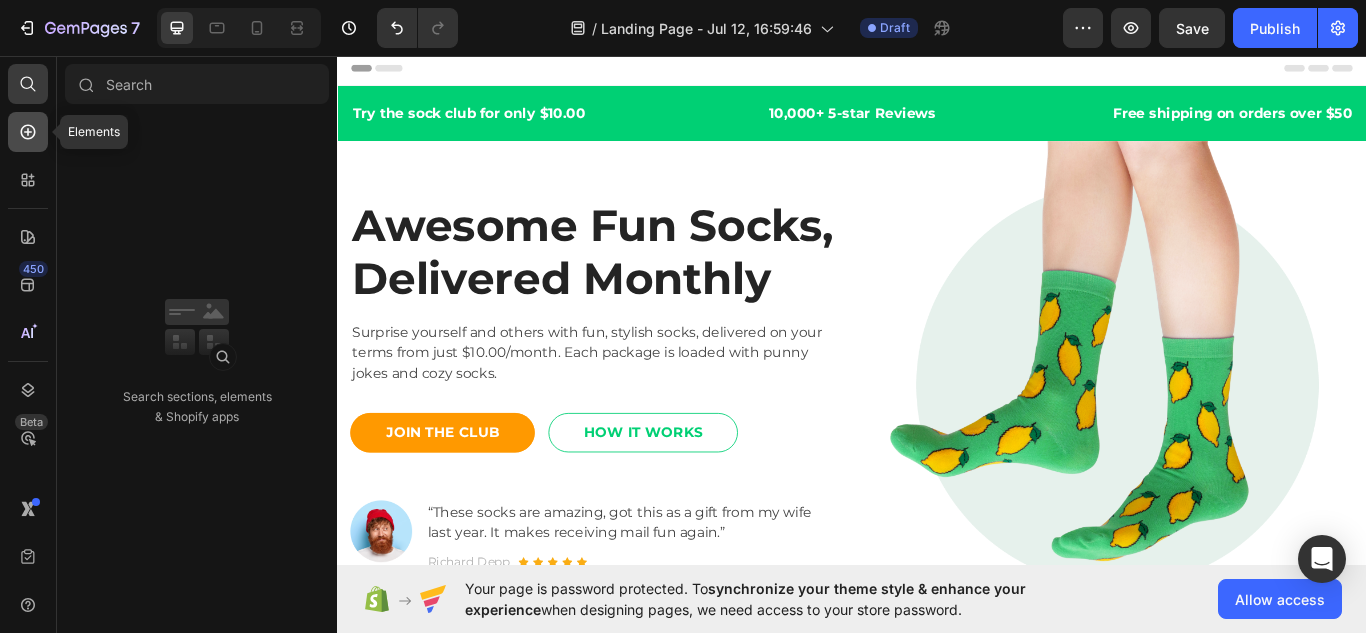 click 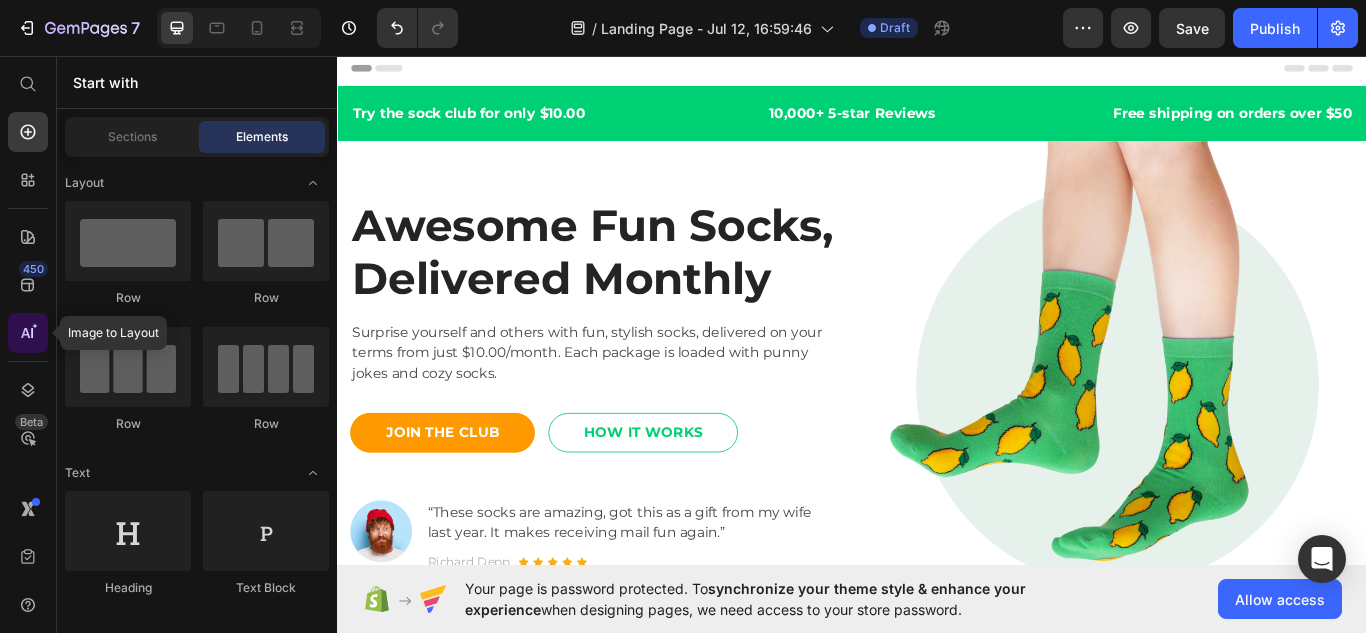 click 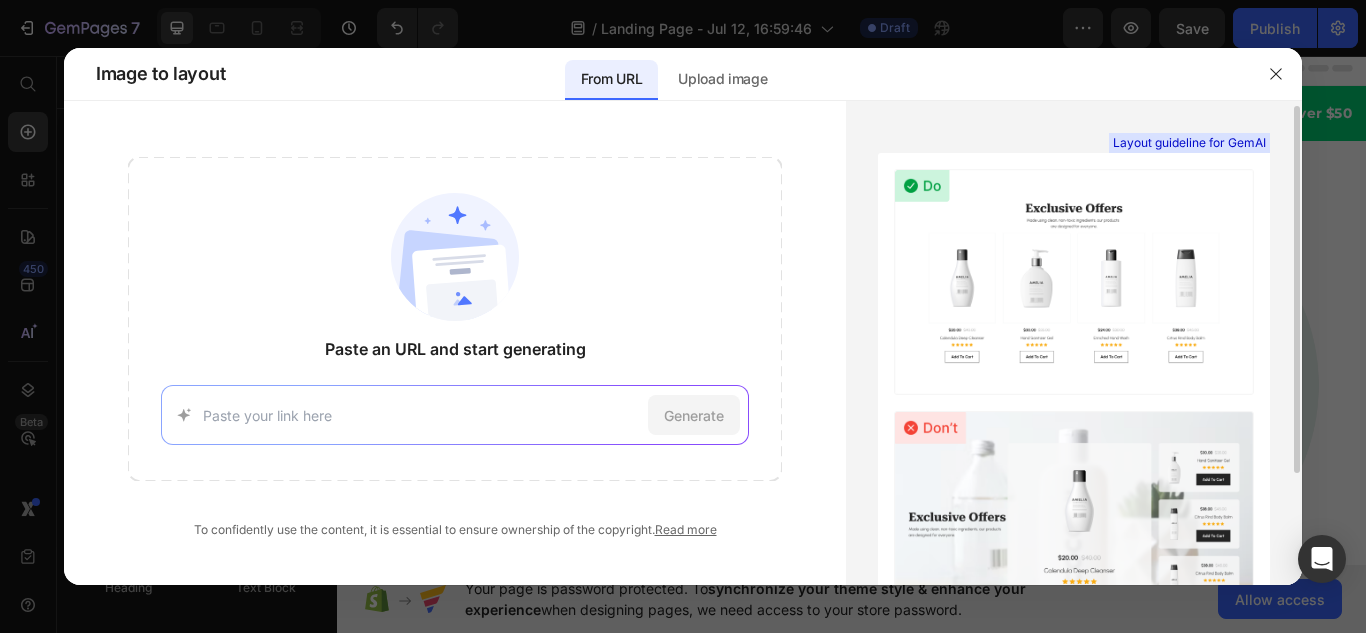 scroll, scrollTop: 3, scrollLeft: 0, axis: vertical 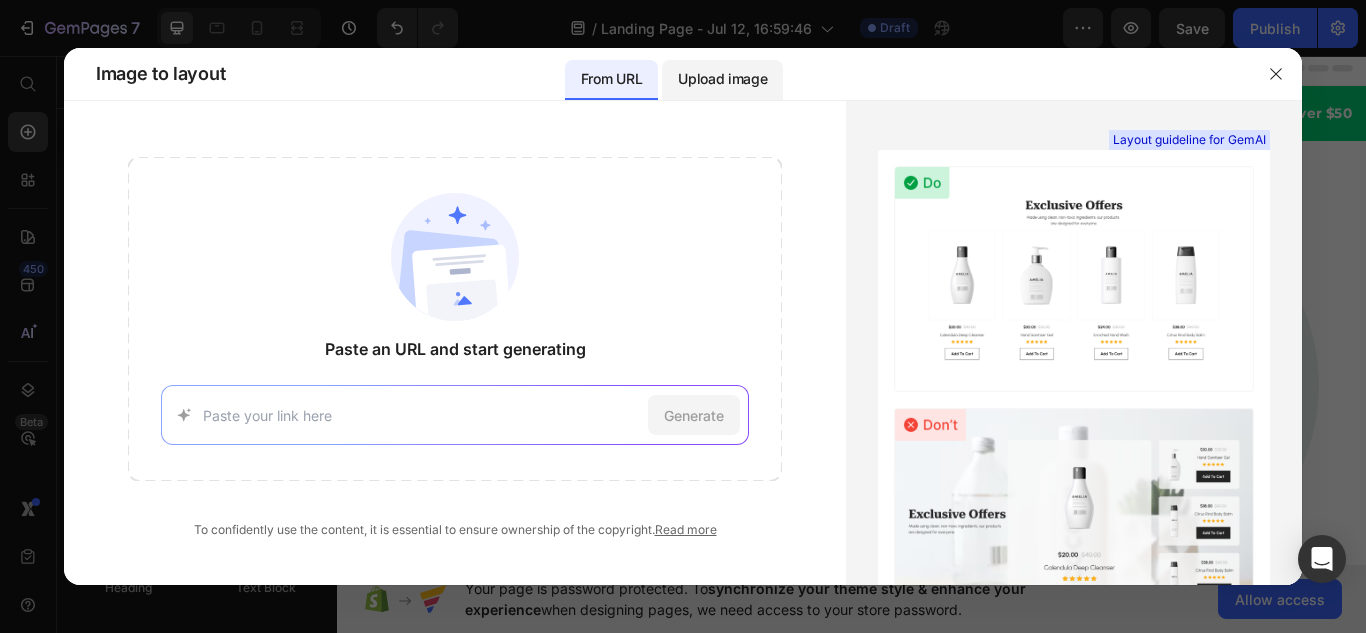 click on "Upload image" at bounding box center (722, 79) 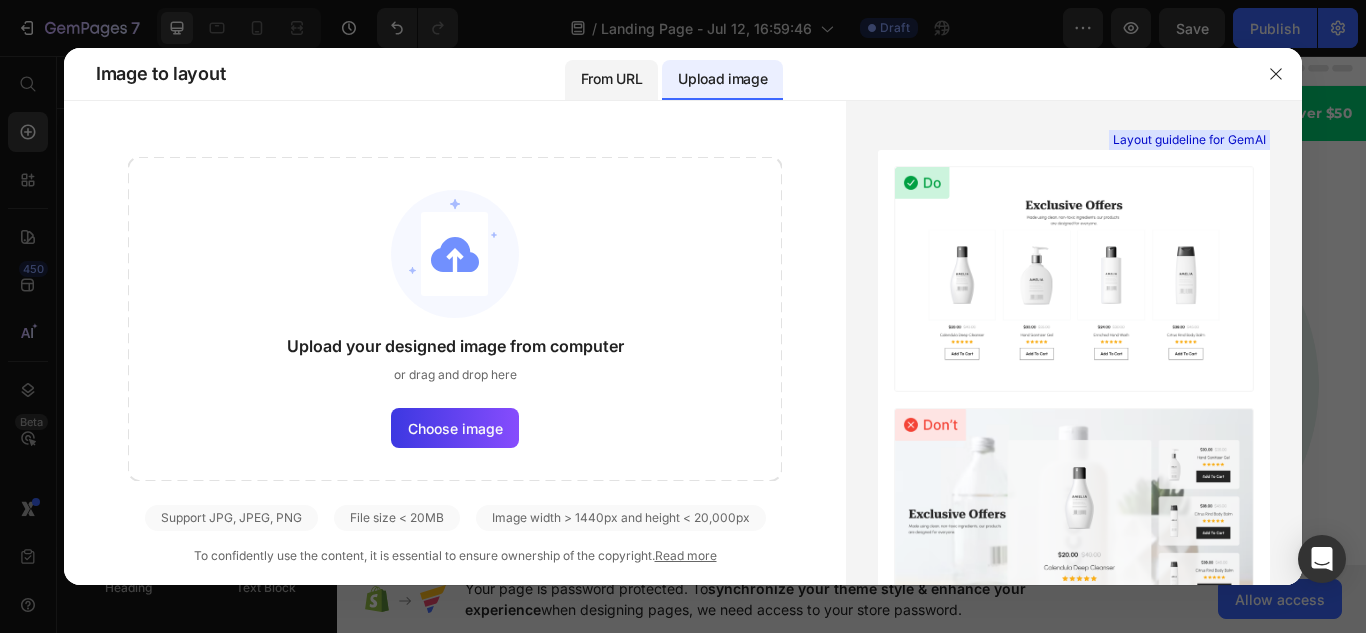 click on "From URL" at bounding box center [611, 79] 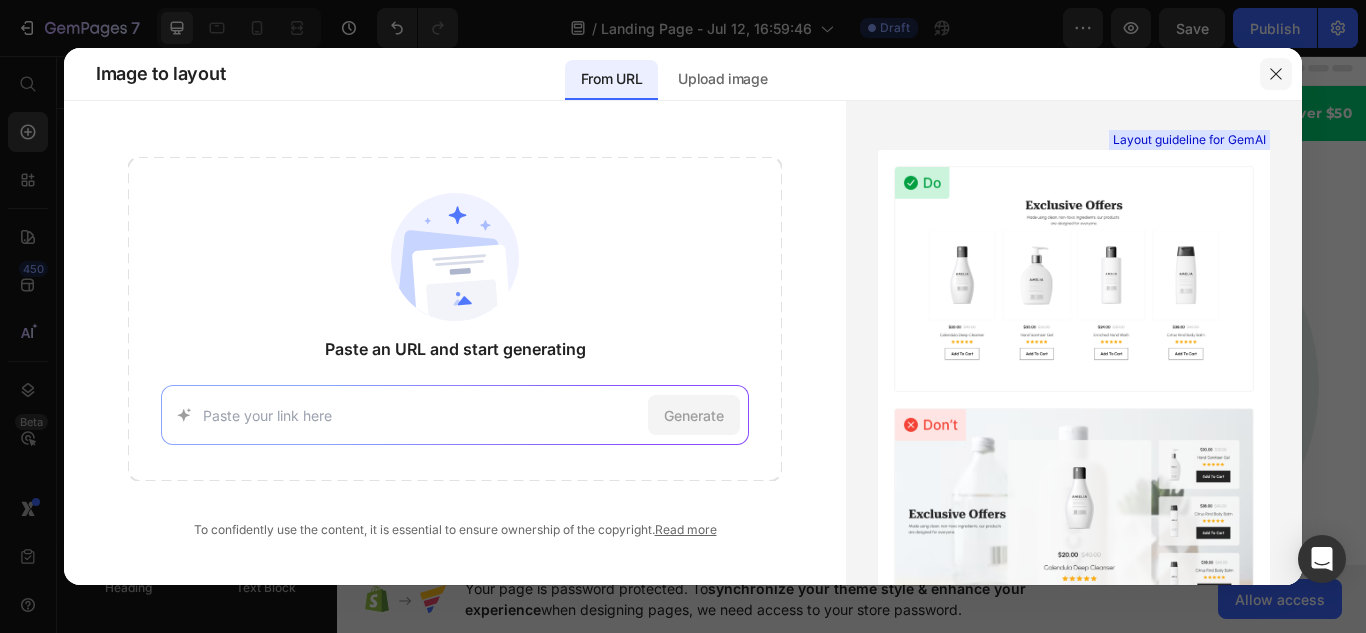 click 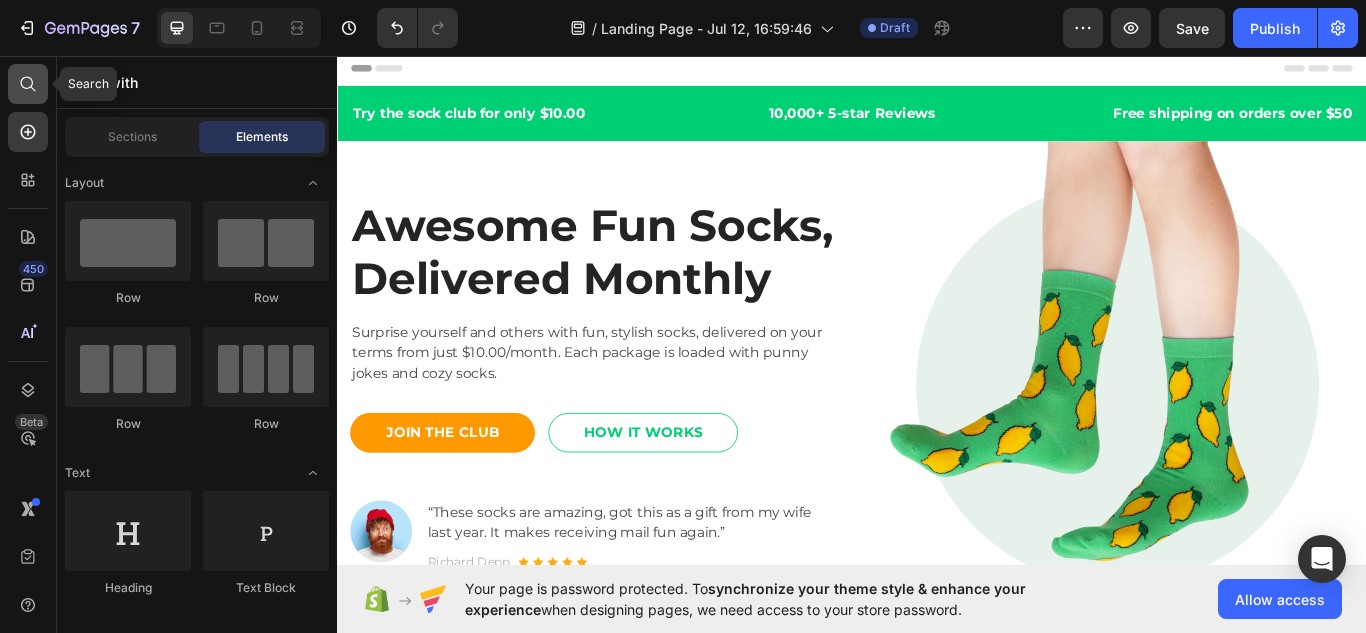 click 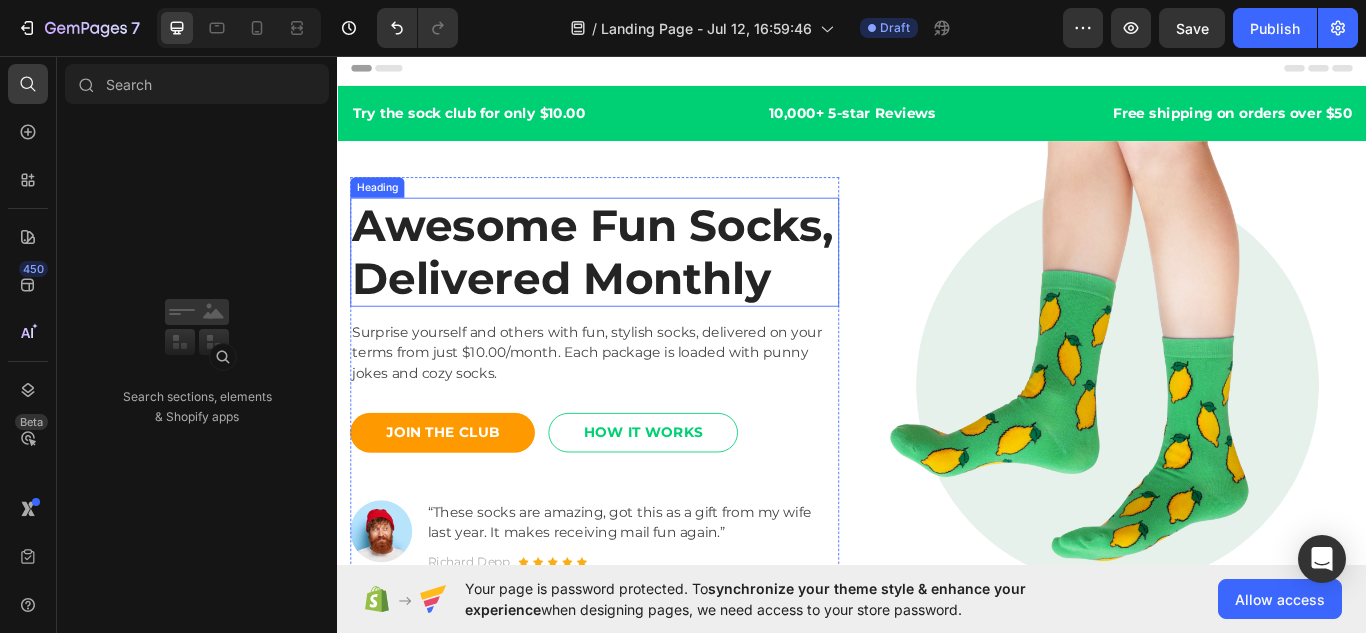 click on "Awesome Fun Socks, Delivered Monthly" at bounding box center [637, 285] 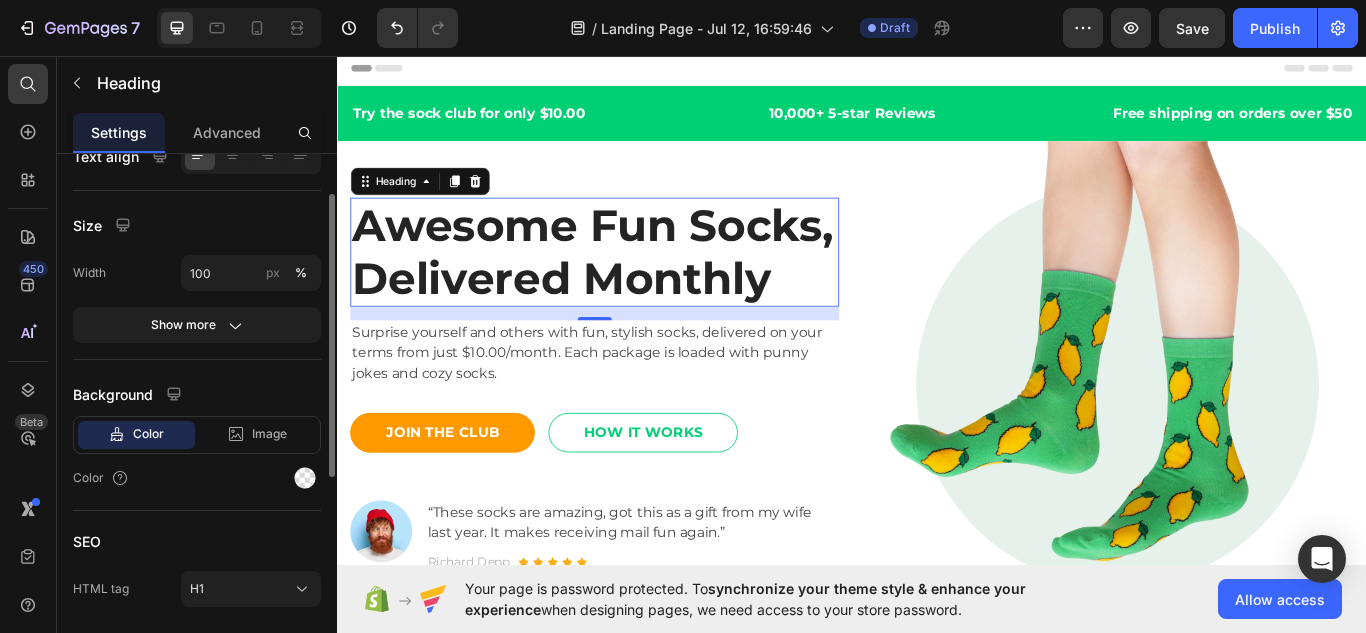 scroll, scrollTop: 0, scrollLeft: 0, axis: both 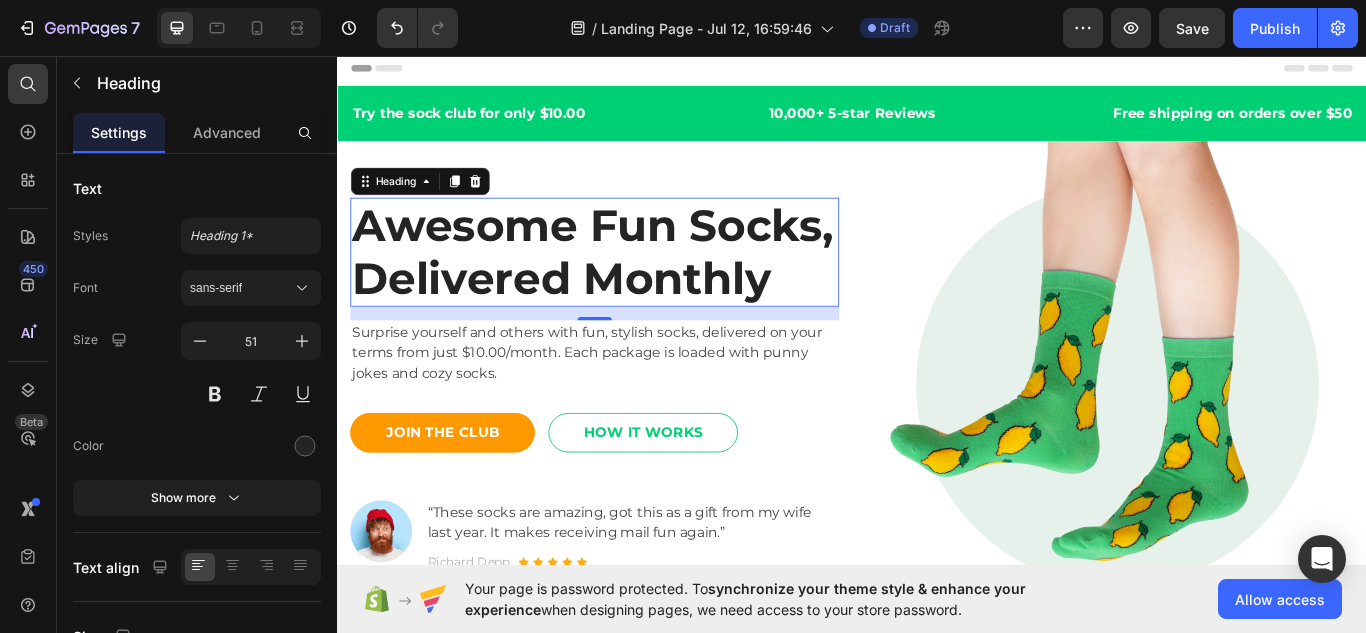 click on "Awesome Fun Socks, Delivered Monthly" at bounding box center [637, 285] 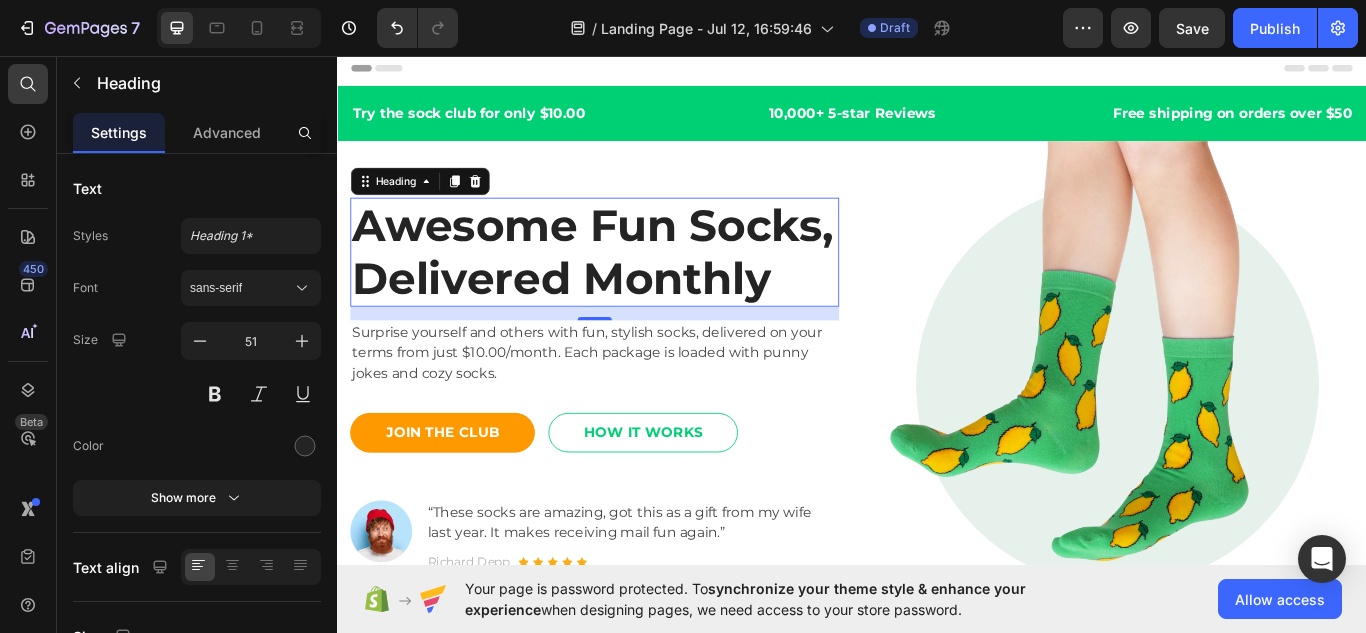 click on "Awesome Fun Socks, Delivered Monthly" at bounding box center [637, 285] 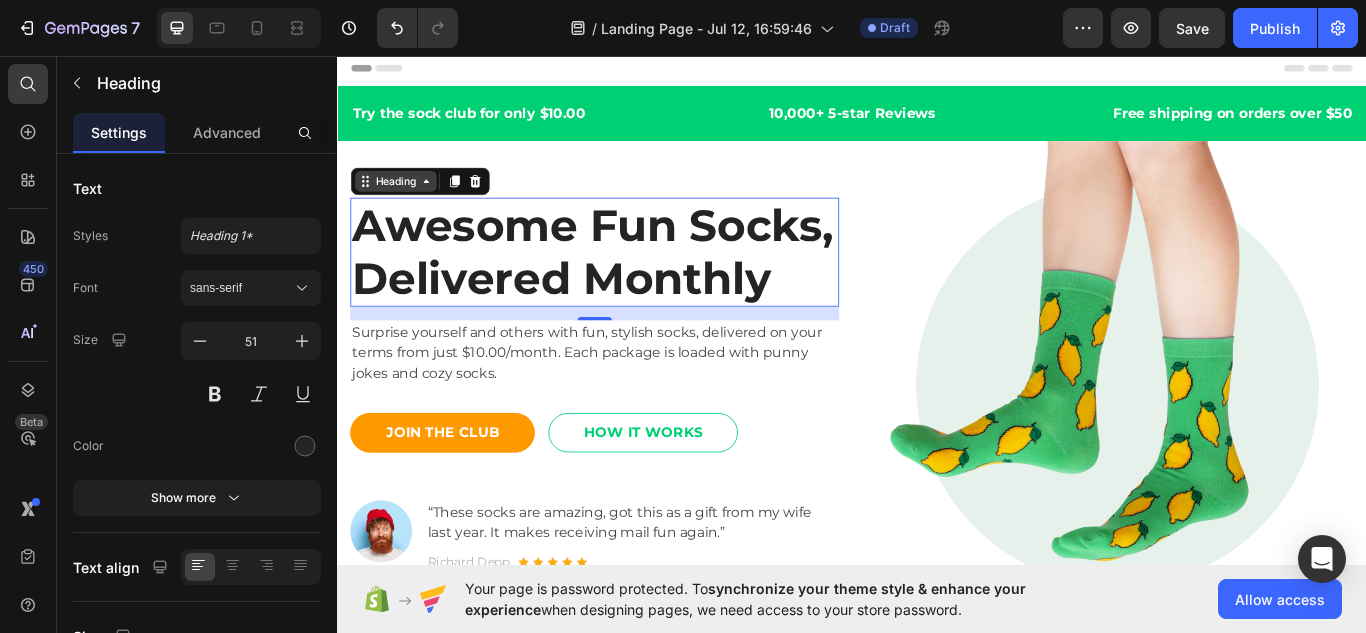 click on "Heading" at bounding box center [404, 203] 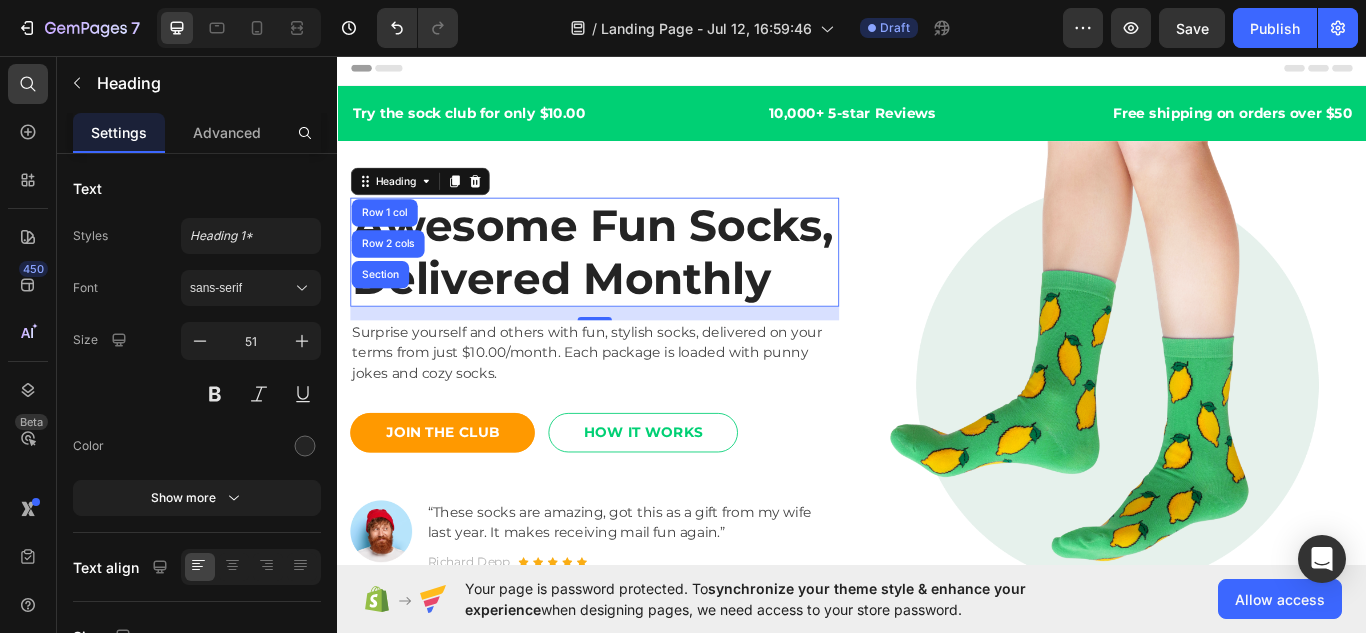 click on "Awesome Fun Socks, Delivered Monthly" at bounding box center [637, 285] 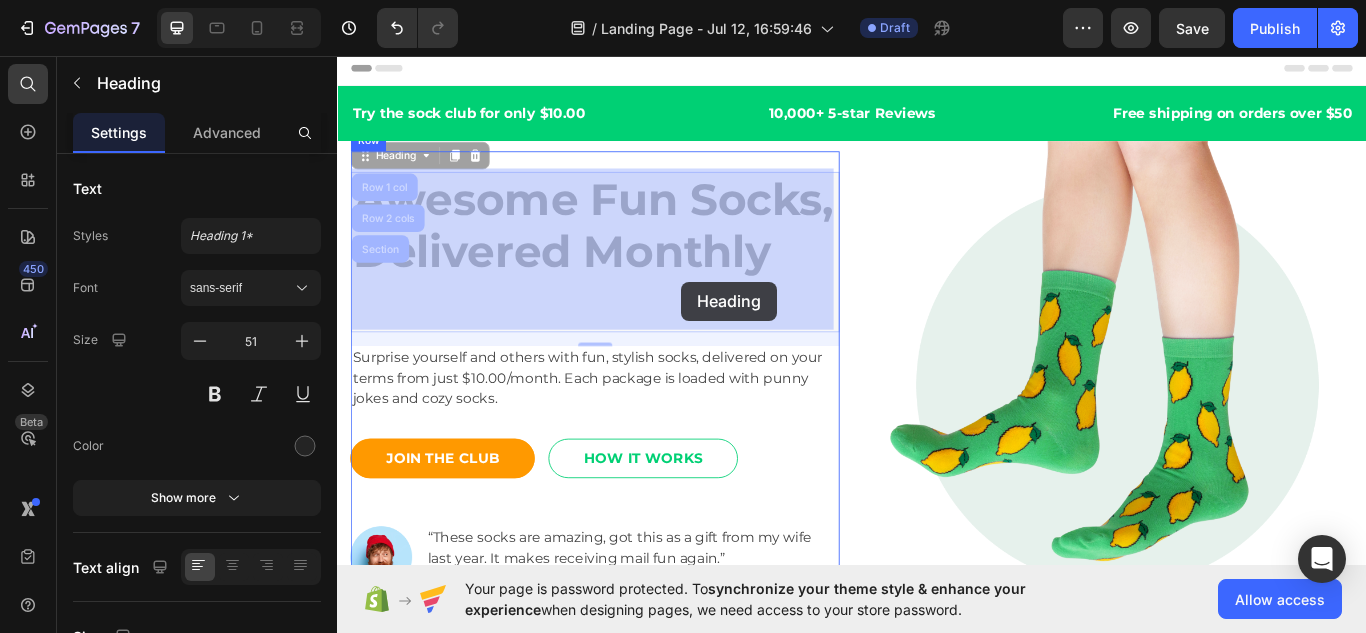 drag, startPoint x: 594, startPoint y: 349, endPoint x: 738, endPoint y: 320, distance: 146.89111 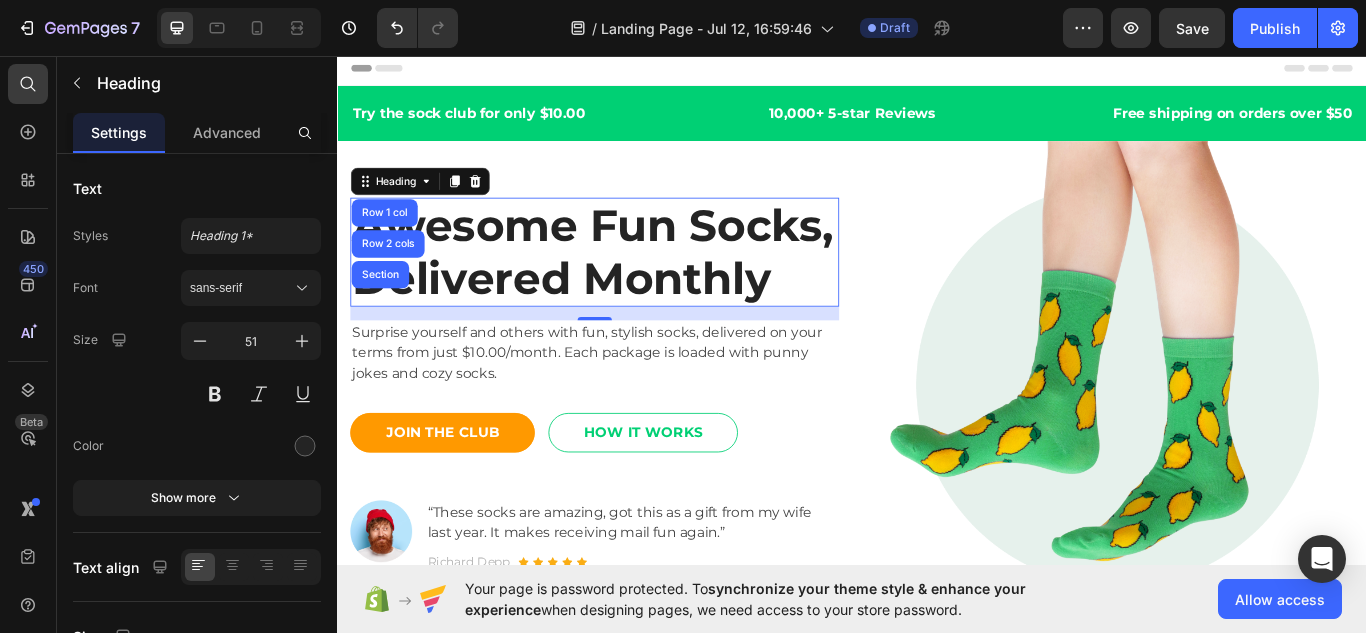 click on "Awesome Fun Socks, Delivered Monthly" at bounding box center [637, 285] 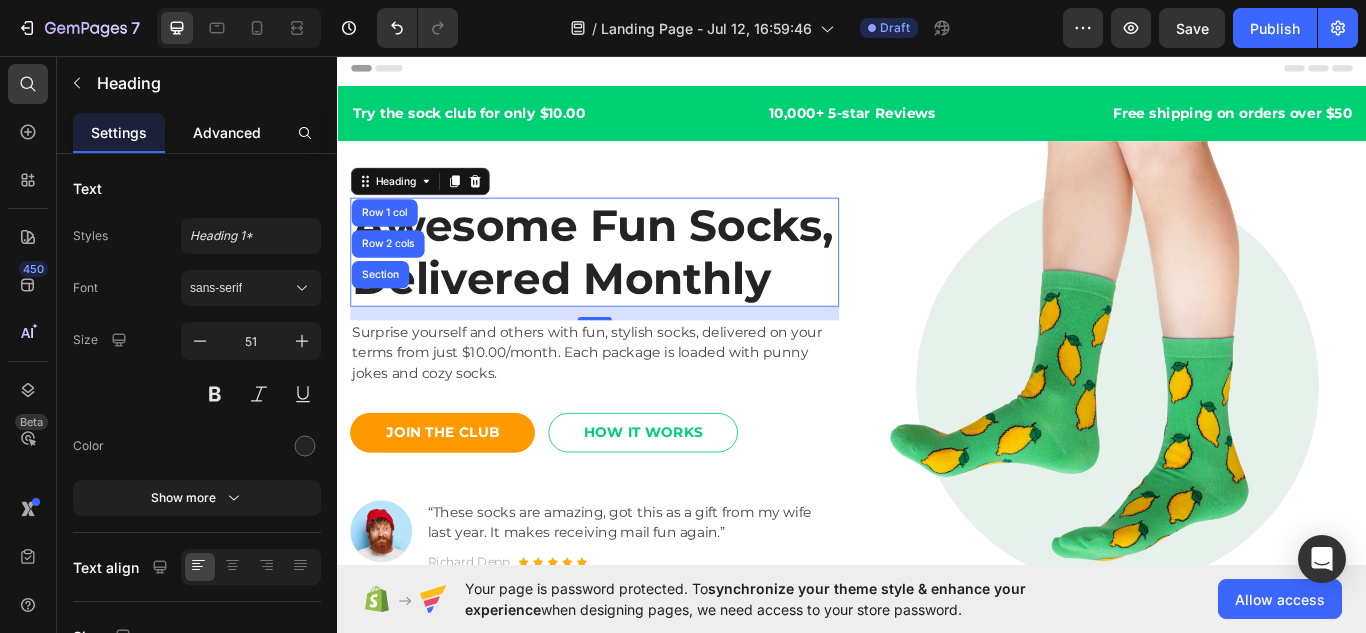 click on "Advanced" at bounding box center [227, 132] 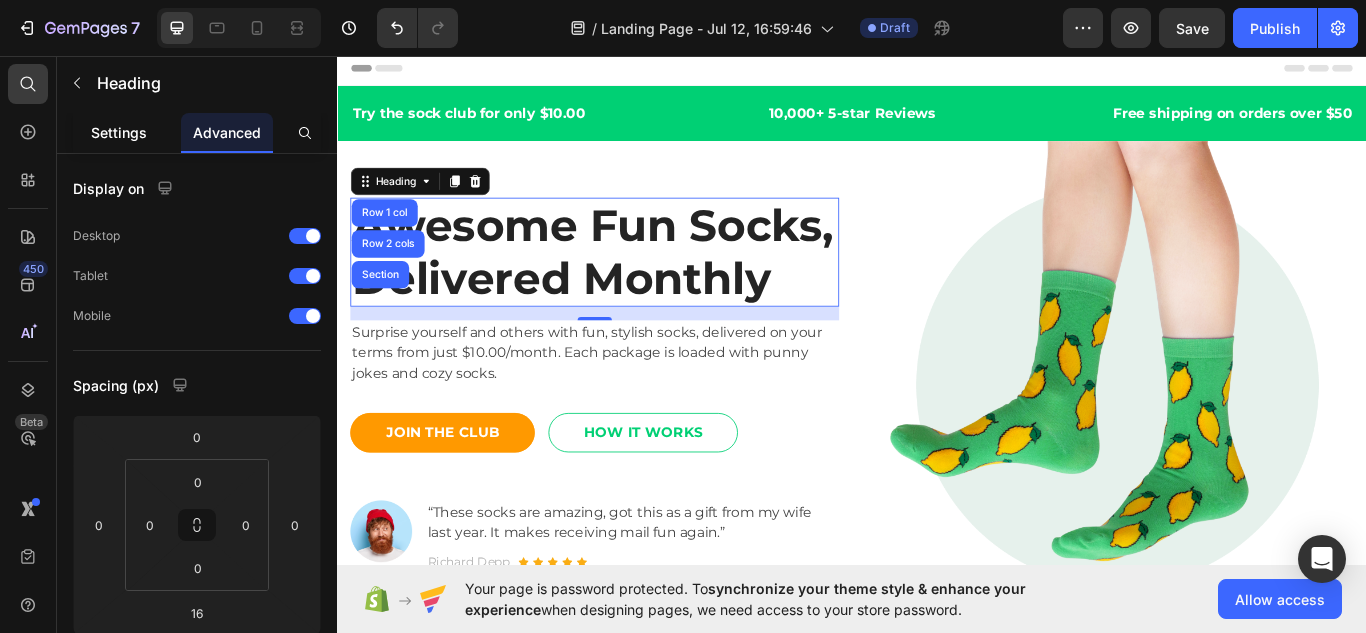 click on "Settings" 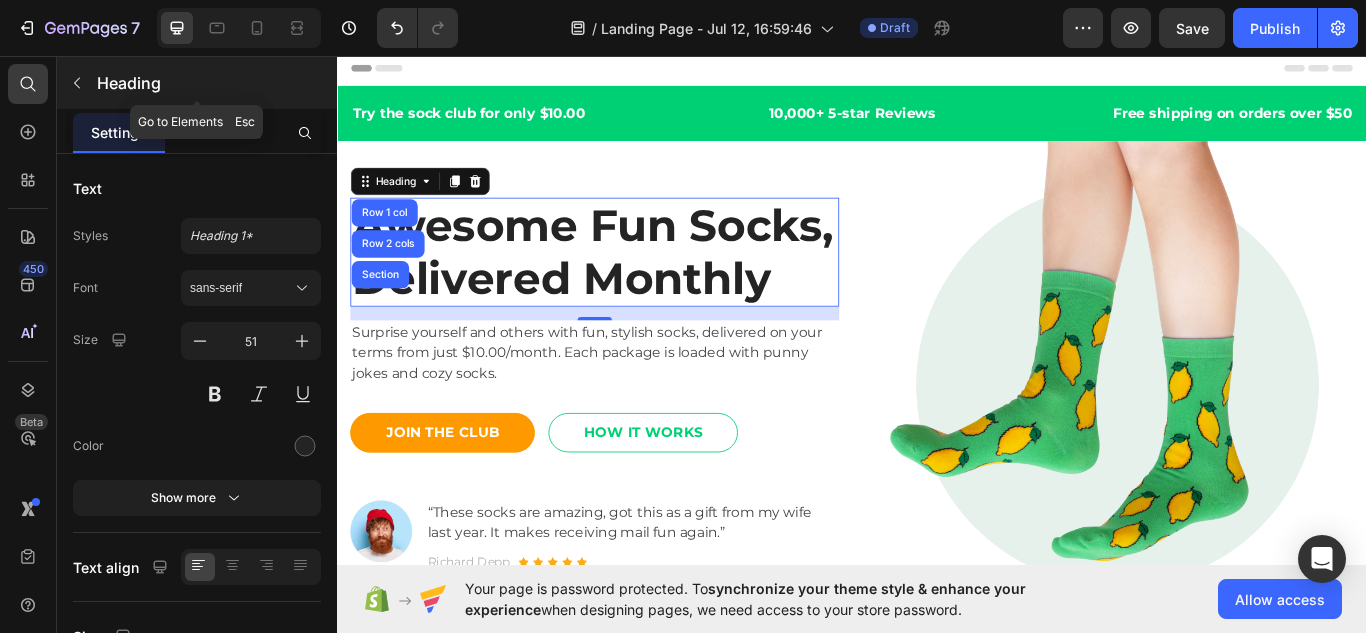click 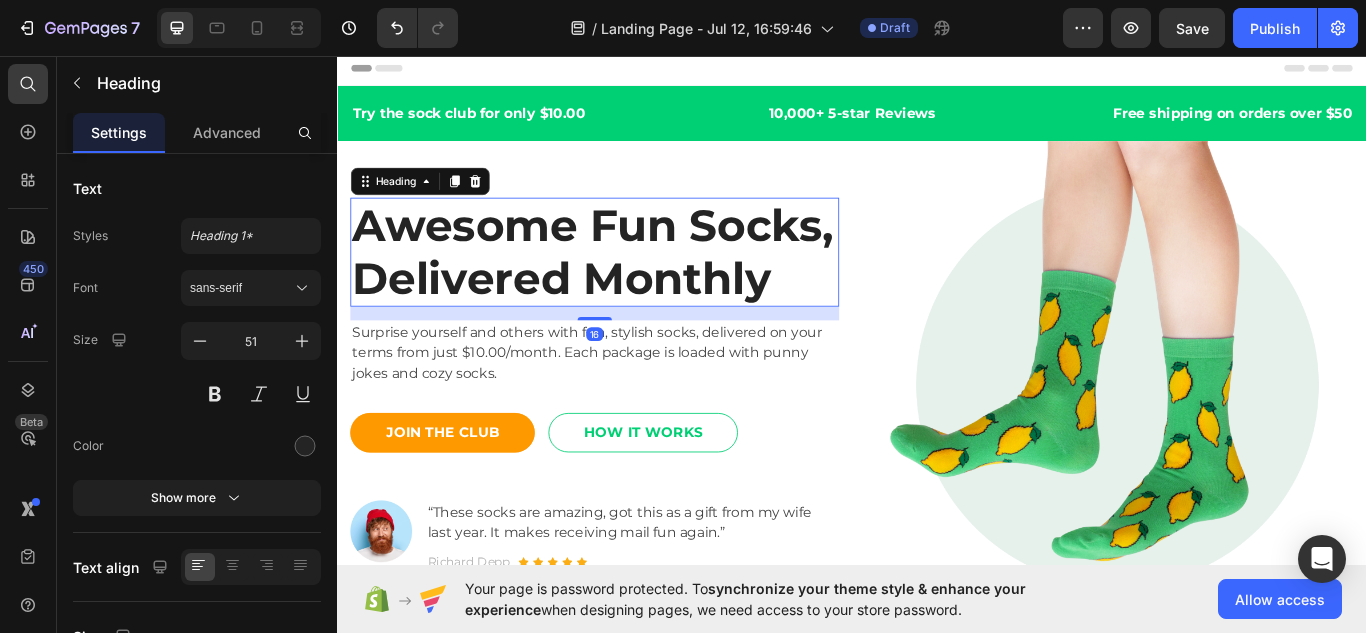 click on "Awesome Fun Socks, Delivered Monthly" at bounding box center (637, 285) 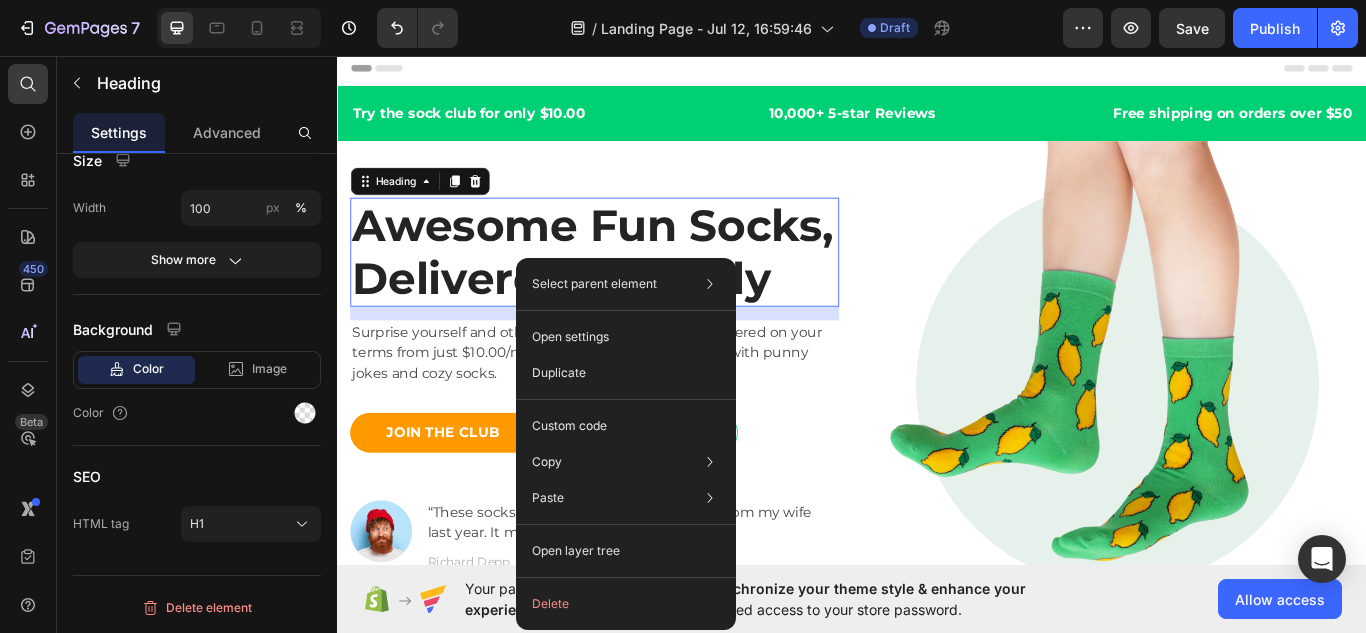 scroll, scrollTop: 0, scrollLeft: 0, axis: both 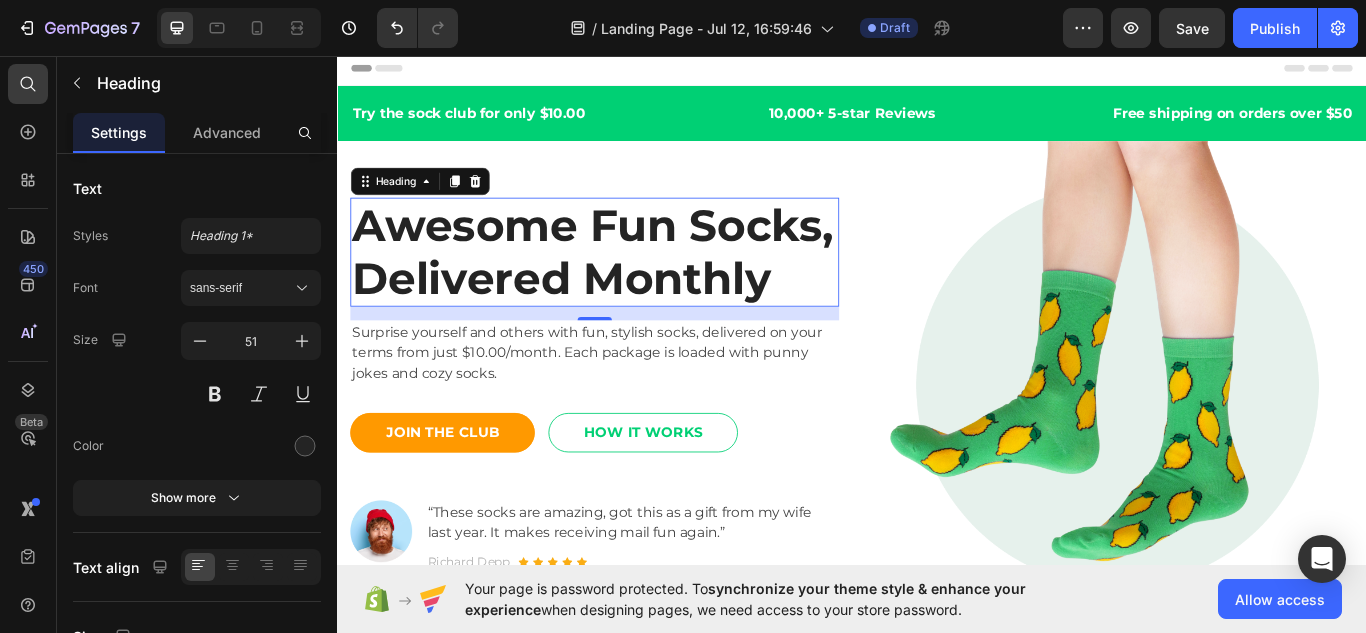 click on "Heading" at bounding box center (433, 203) 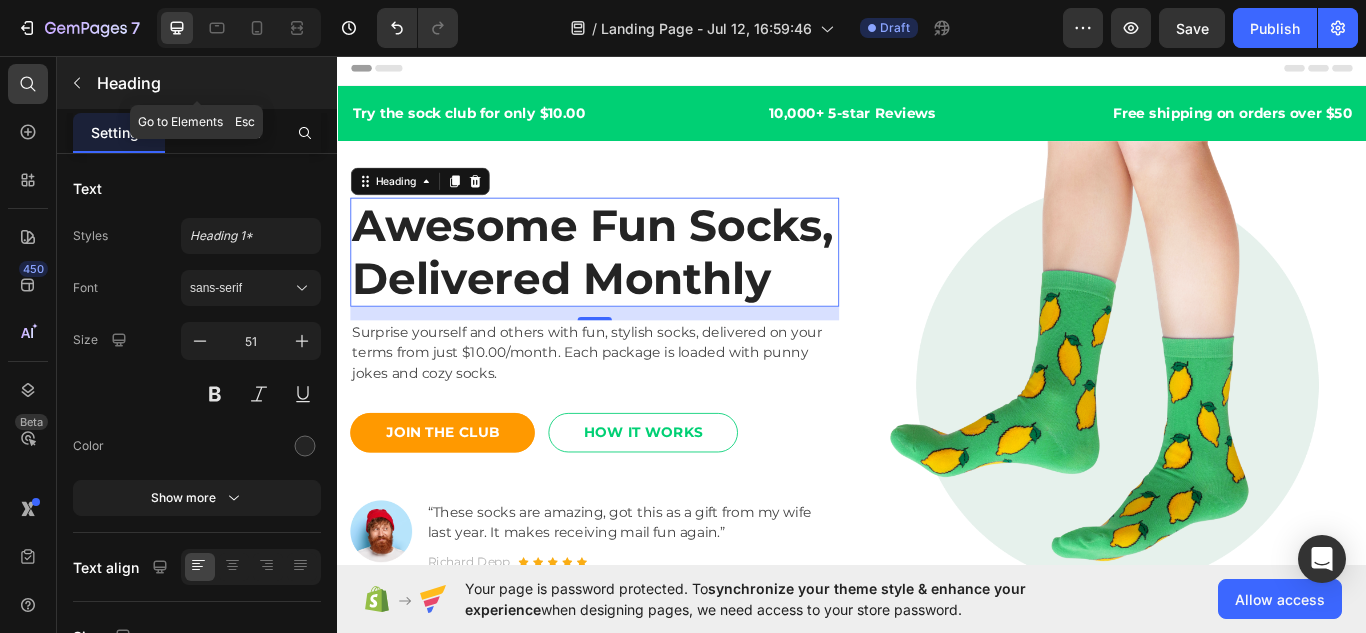 click 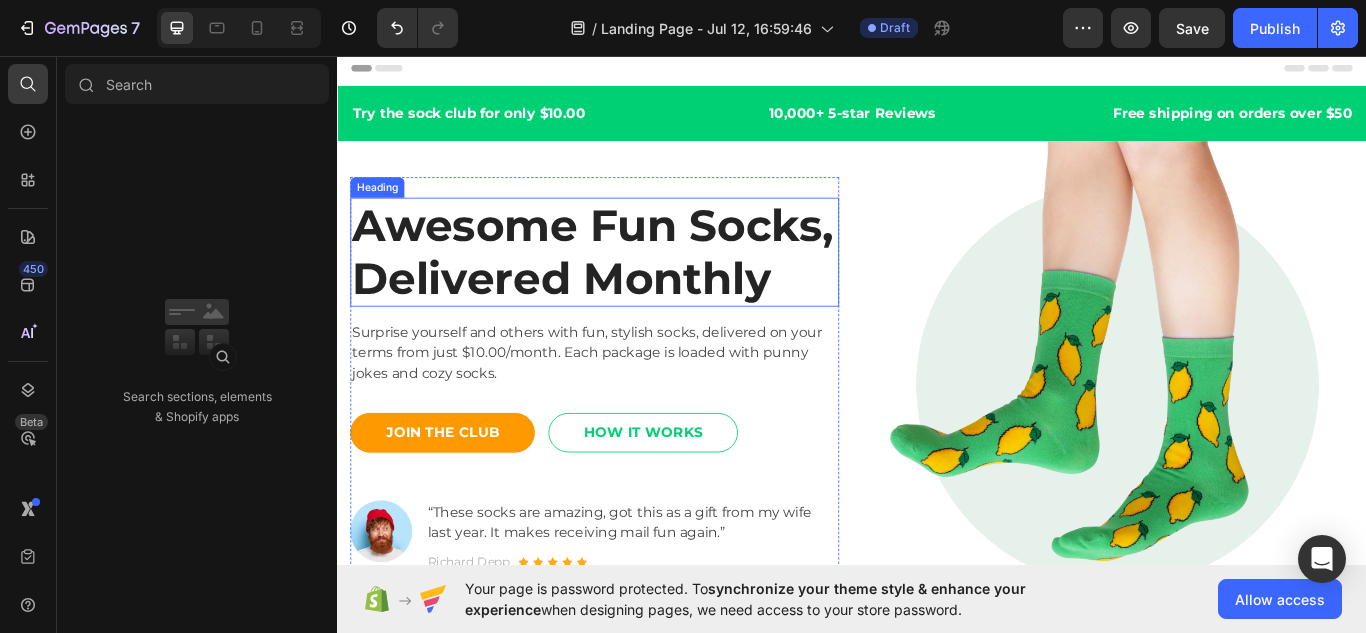 click on "Awesome Fun Socks, Delivered Monthly" at bounding box center [637, 285] 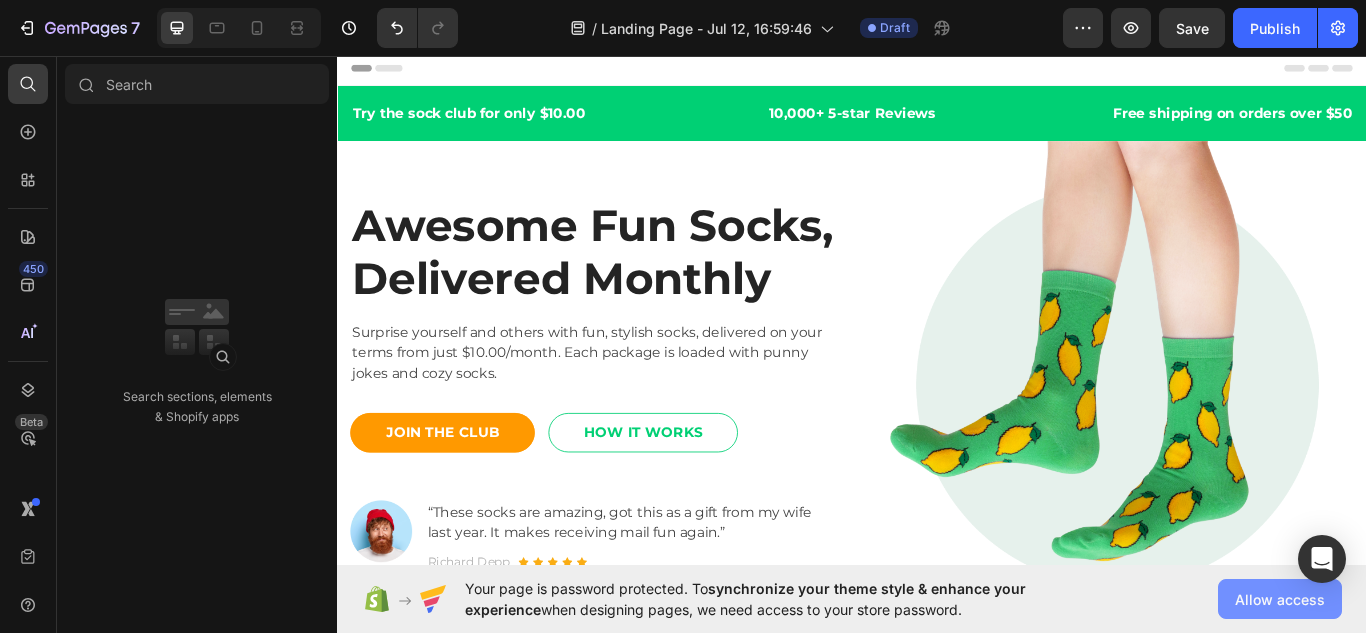 click on "Allow access" at bounding box center [1280, 599] 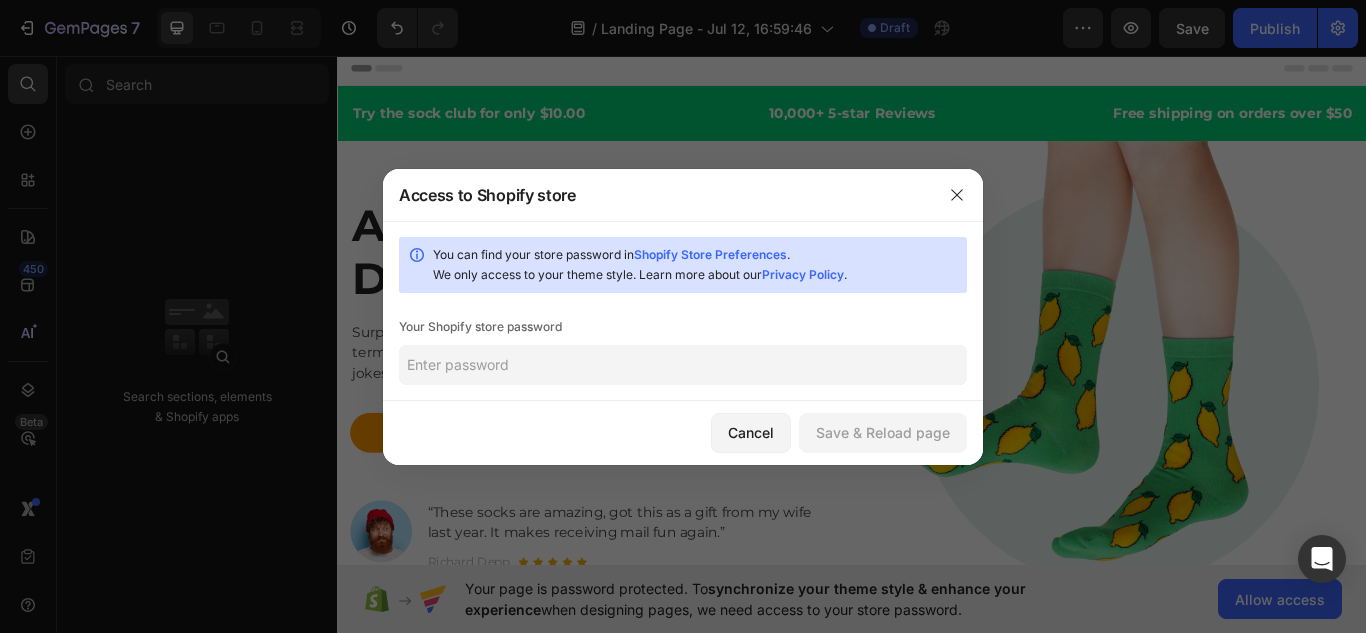 click 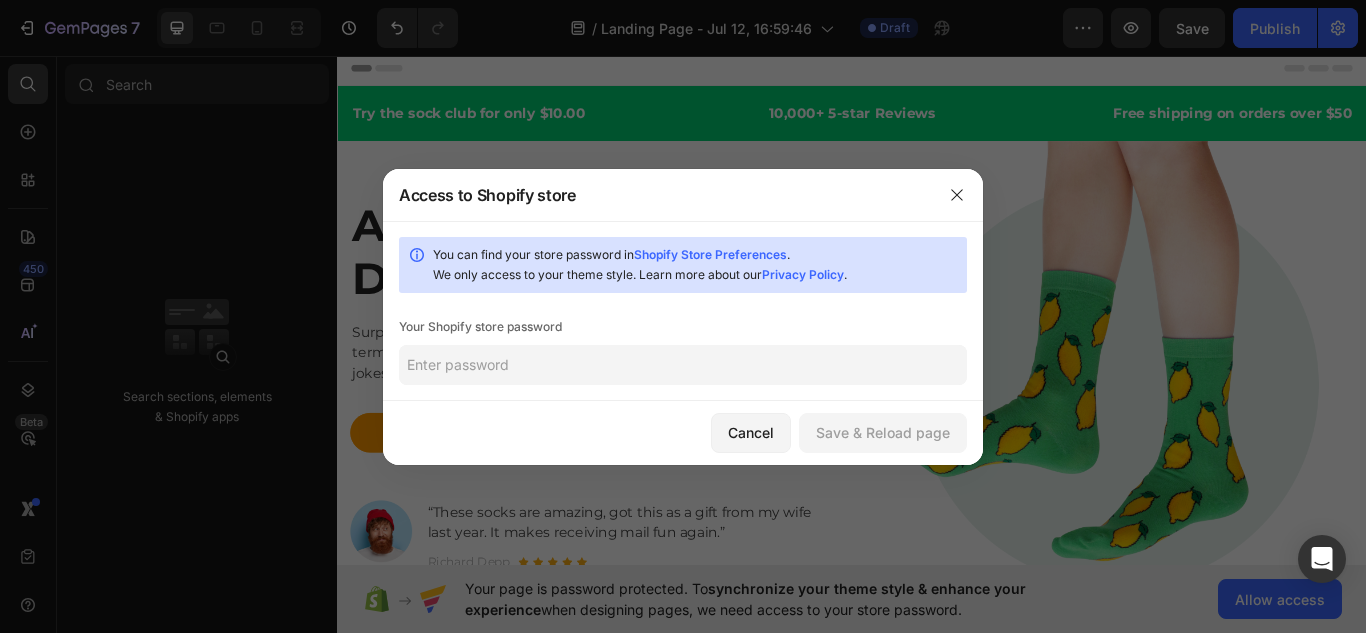 click on "Shopify Store Preferences" at bounding box center (710, 254) 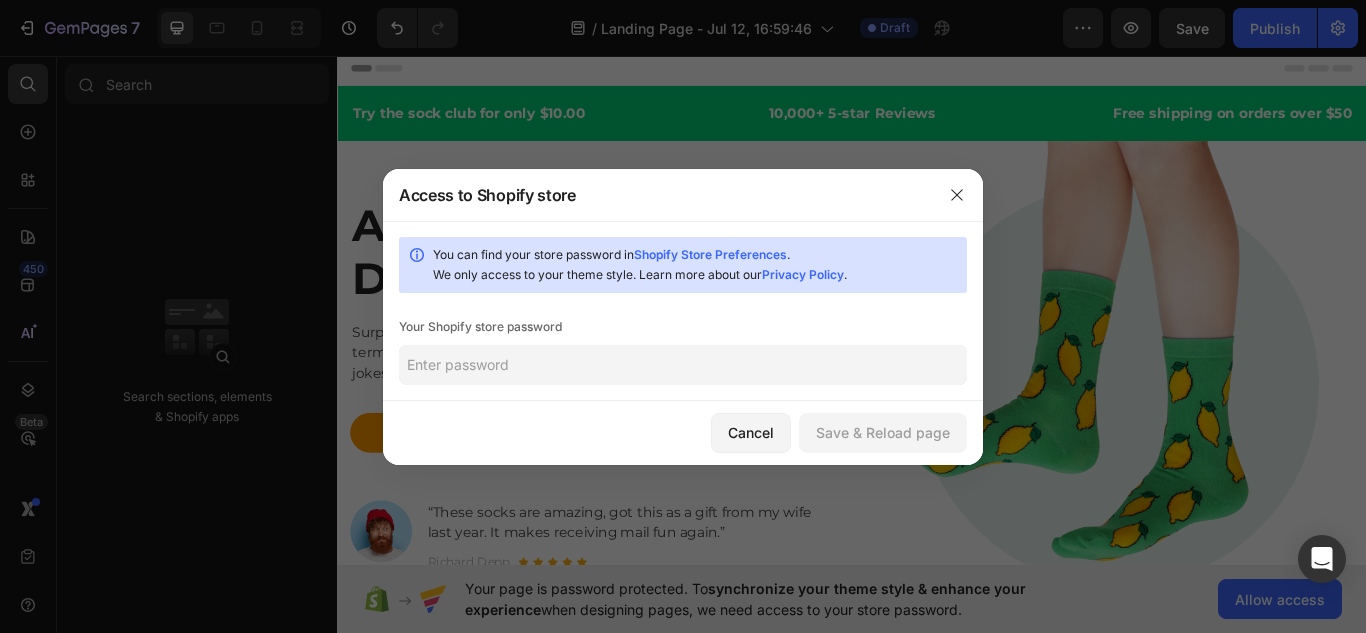 click 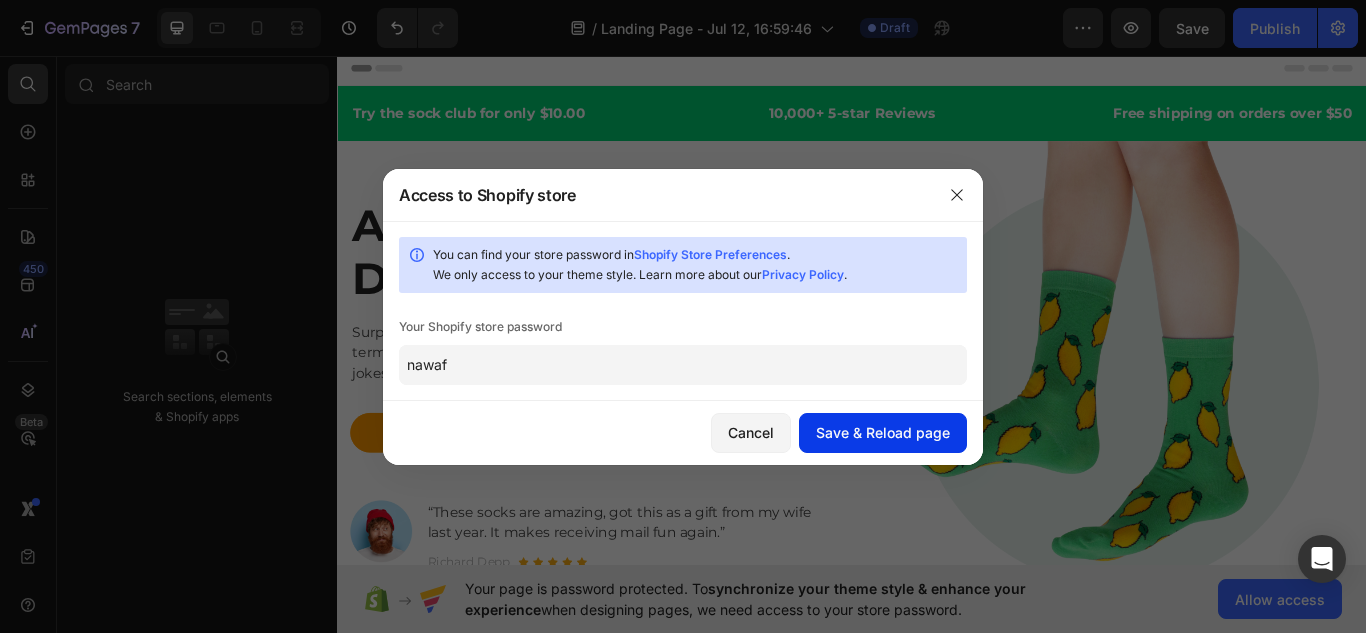 type on "nawaf" 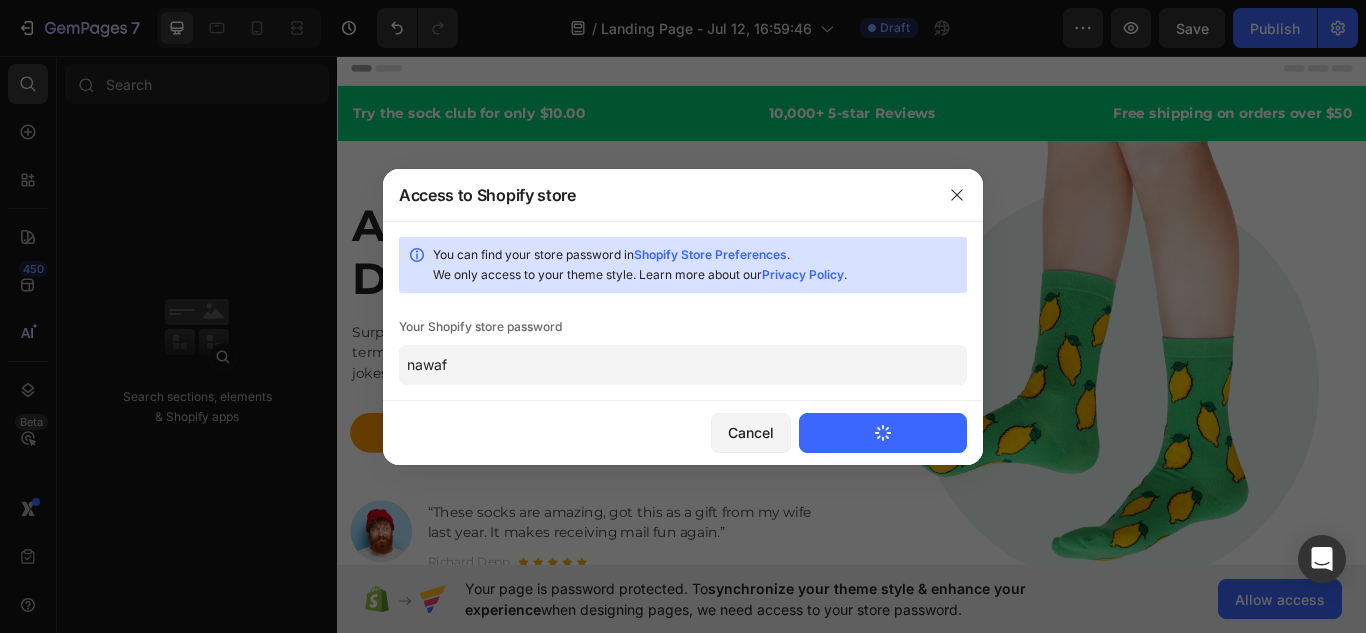 type 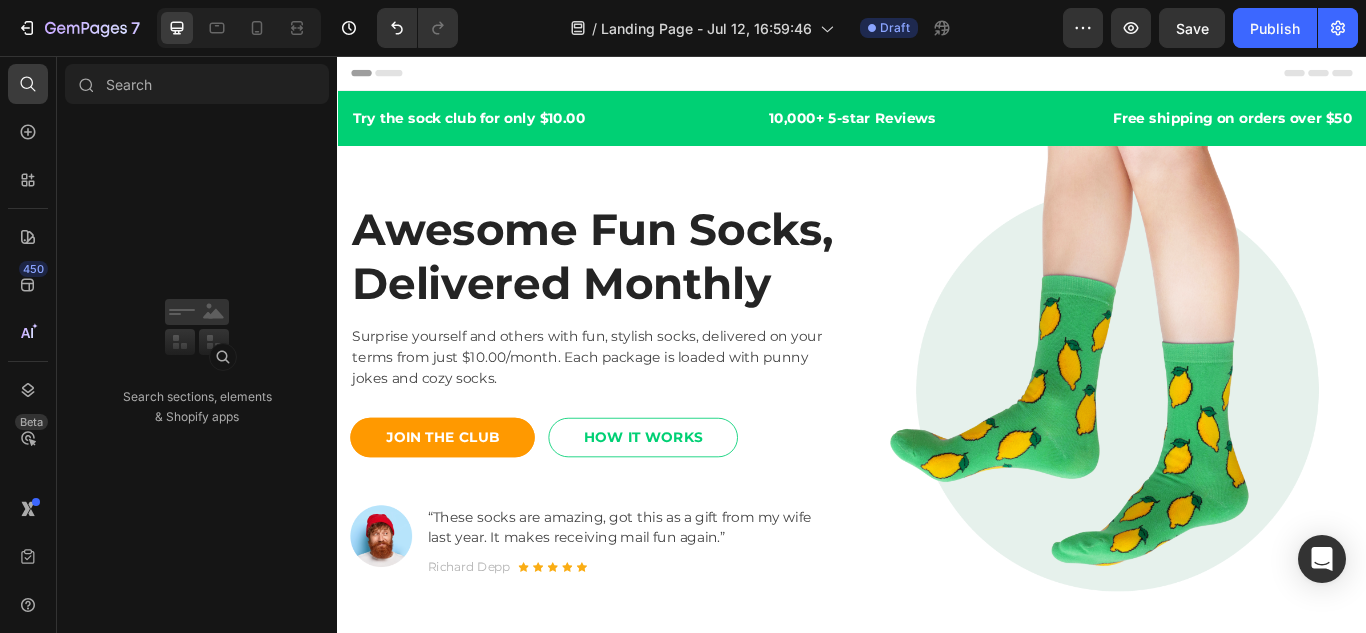 scroll, scrollTop: 0, scrollLeft: 0, axis: both 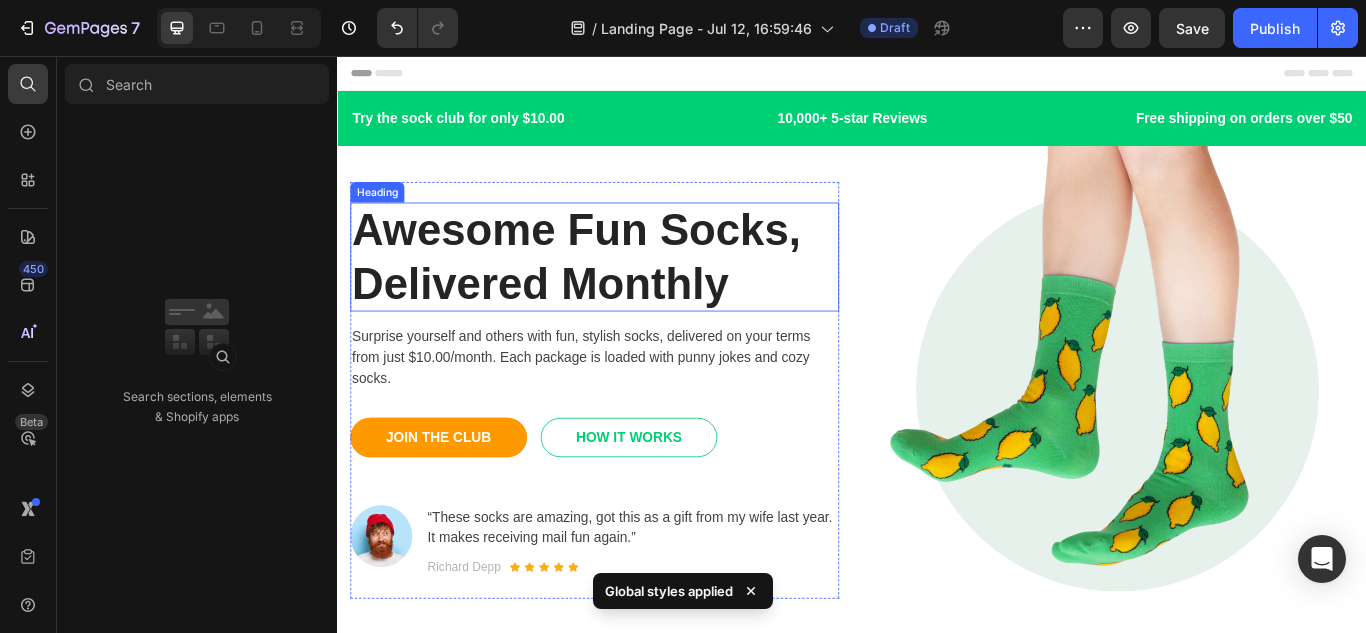 click on "Awesome Fun Socks, Delivered Monthly" at bounding box center (637, 290) 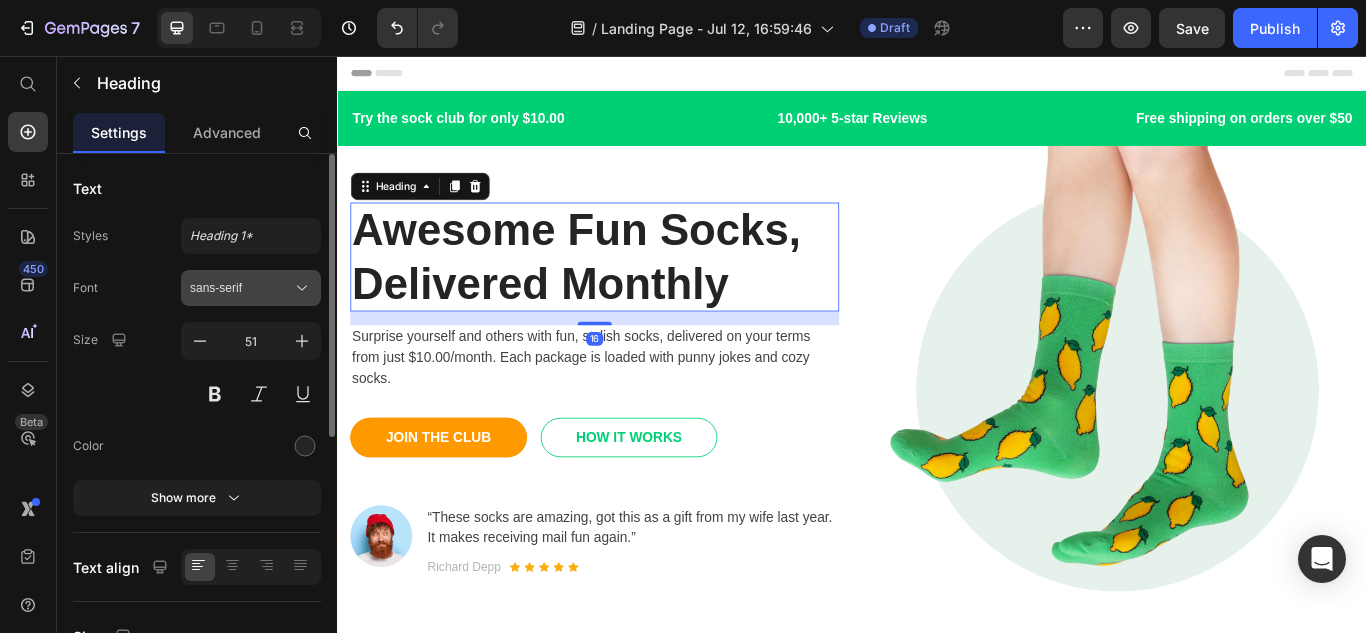click on "sans-serif" at bounding box center [241, 288] 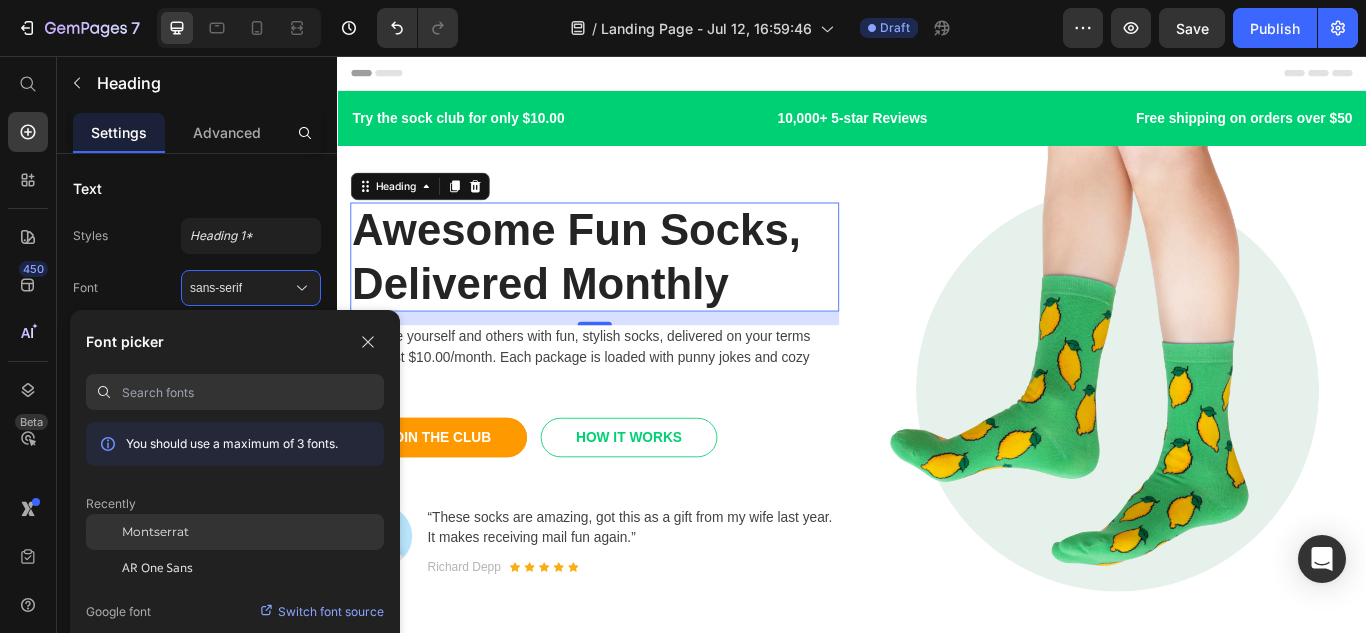 drag, startPoint x: 179, startPoint y: 515, endPoint x: 177, endPoint y: 398, distance: 117.01709 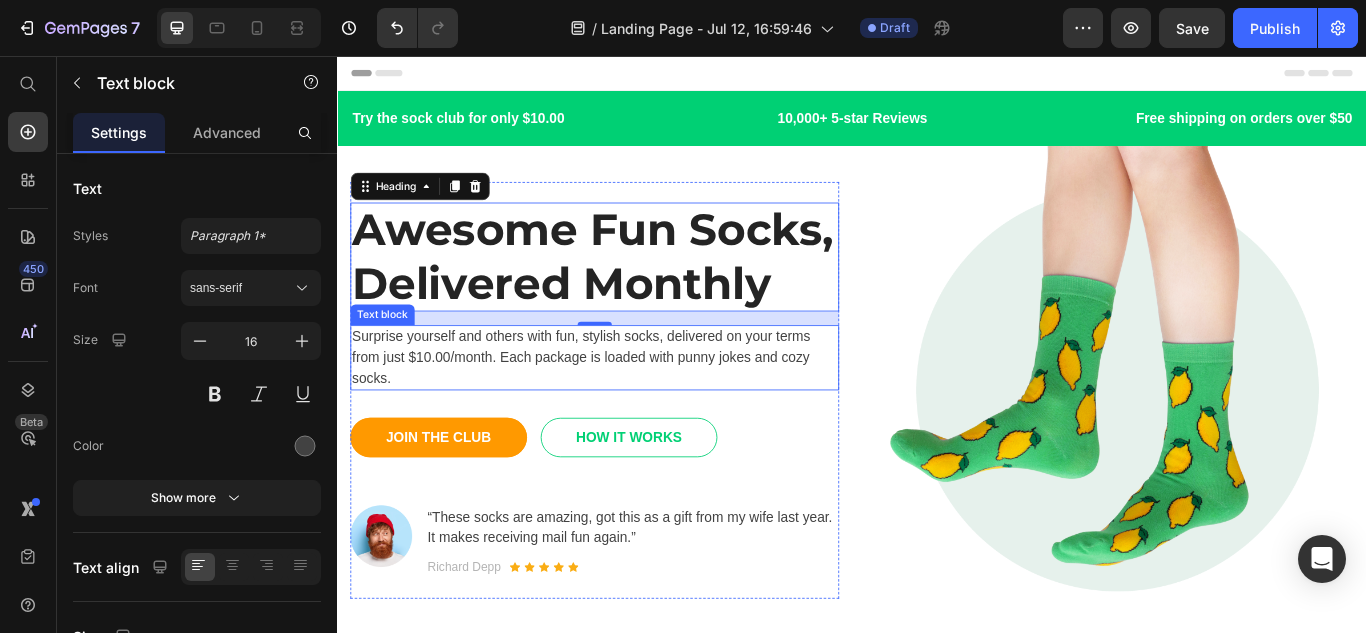 click on "Surprise yourself and others with fun, stylish socks, delivered on your terms from just $10.00/month. Each package is loaded with punny jokes and cozy socks." at bounding box center (637, 408) 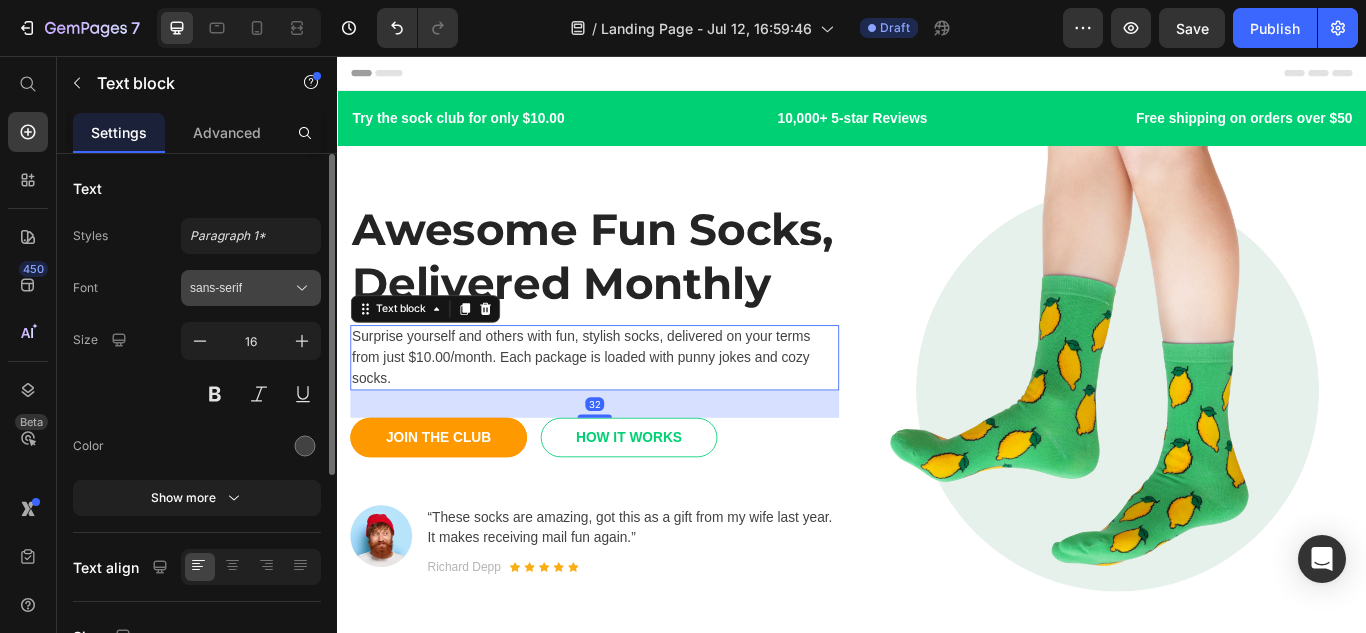 click on "sans-serif" at bounding box center (251, 288) 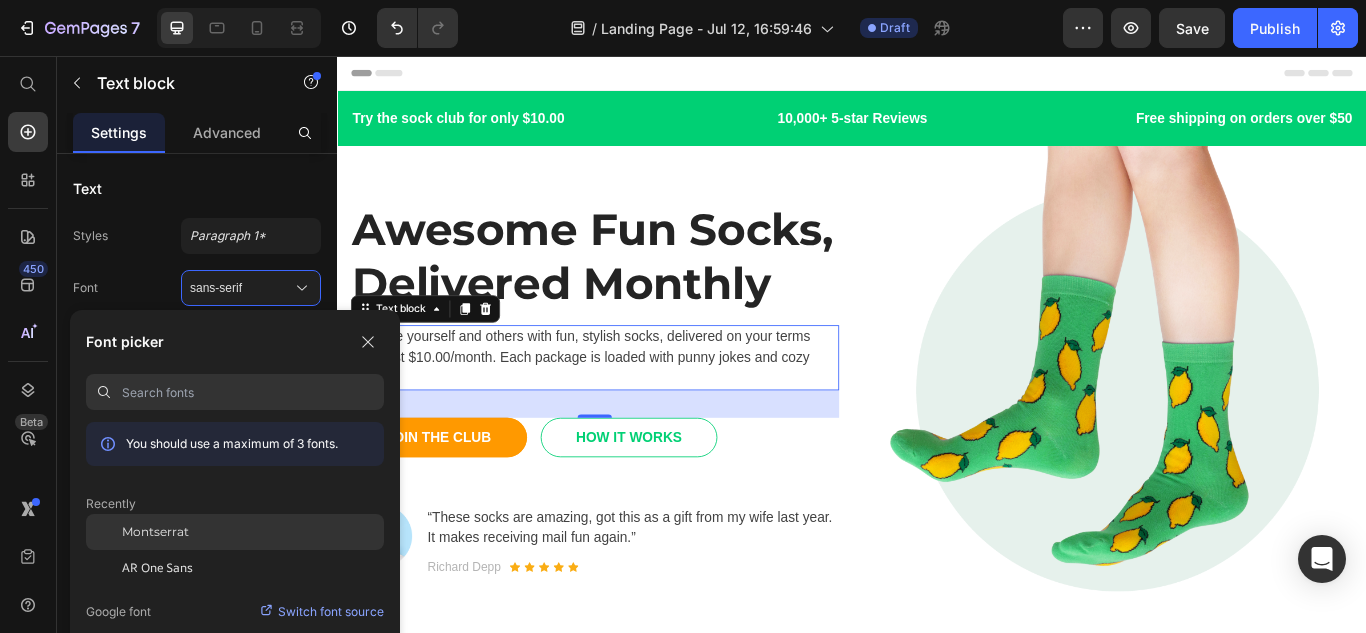 click on "Montserrat" at bounding box center [155, 532] 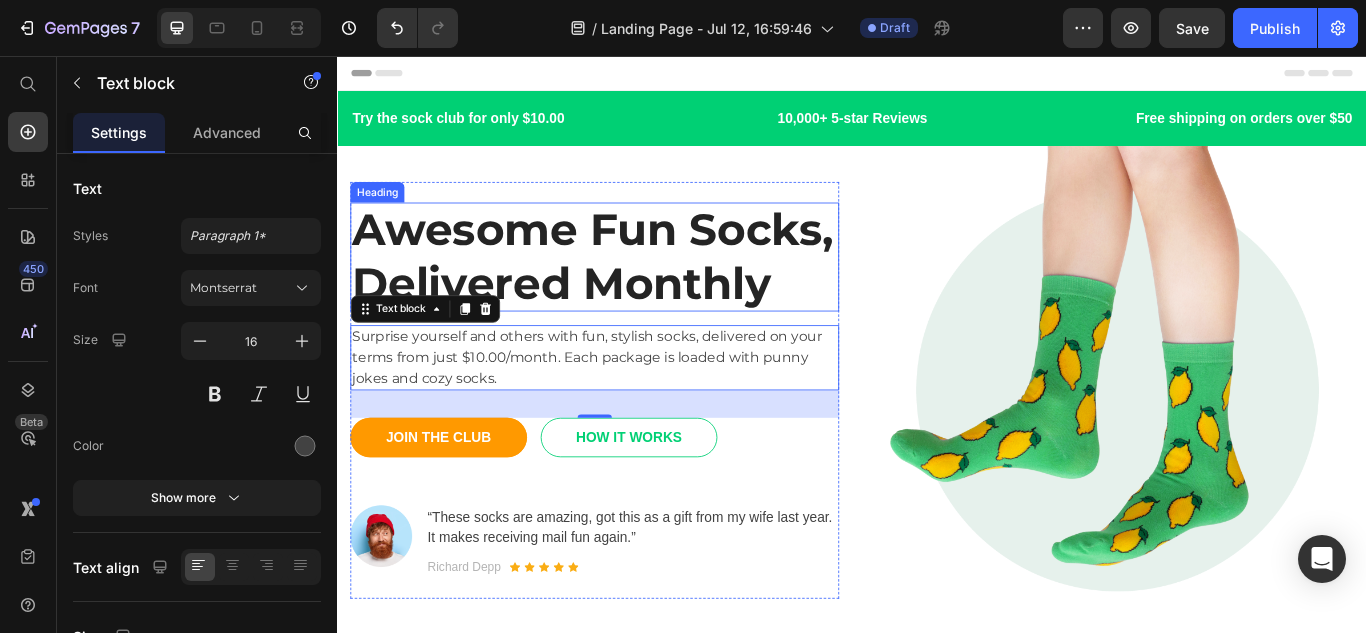 click on "Awesome Fun Socks, Delivered Monthly" at bounding box center [637, 290] 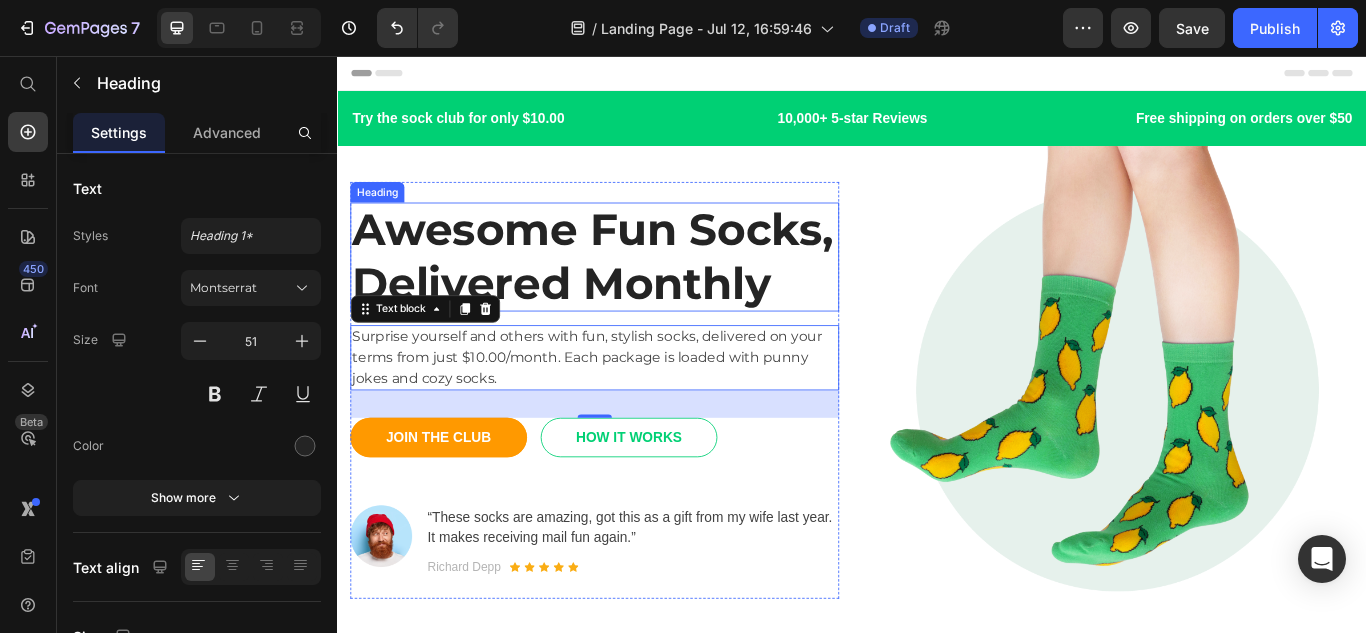 click on "Awesome Fun Socks, Delivered Monthly" at bounding box center [637, 290] 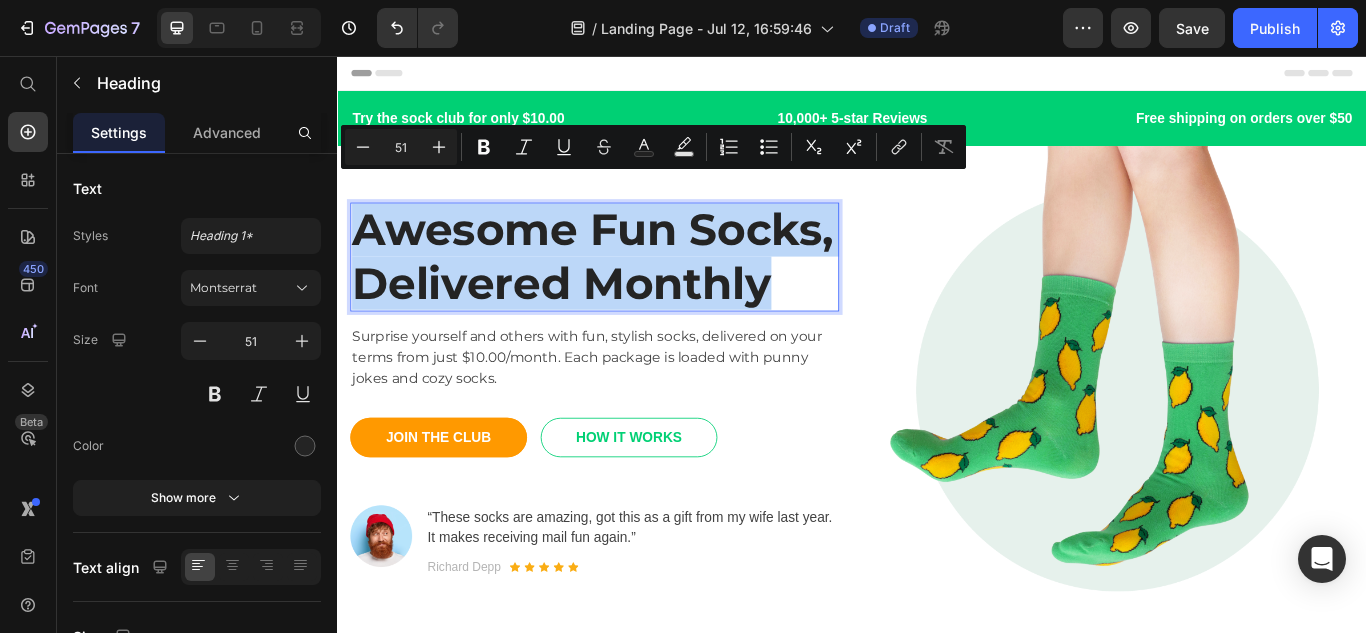 click on "Awesome Fun Socks, Delivered Monthly" at bounding box center (637, 290) 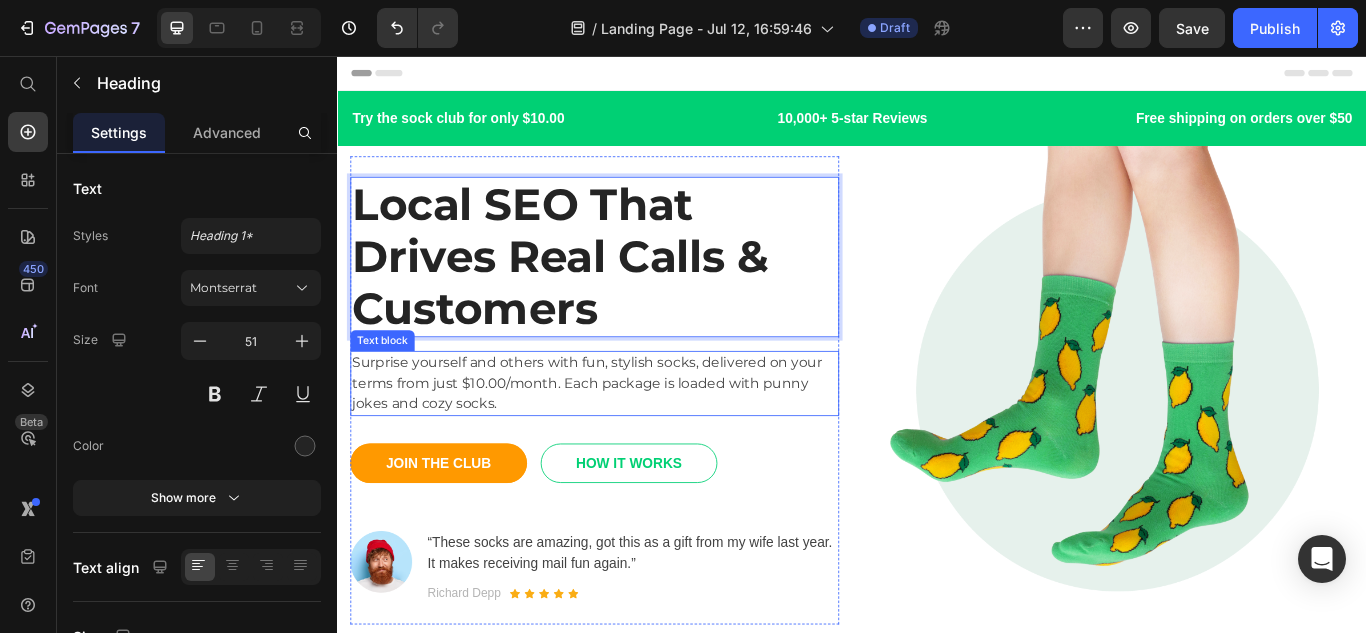 click on "Surprise yourself and others with fun, stylish socks, delivered on your terms from just $10.00/month. Each package is loaded with punny jokes and cozy socks." at bounding box center (637, 438) 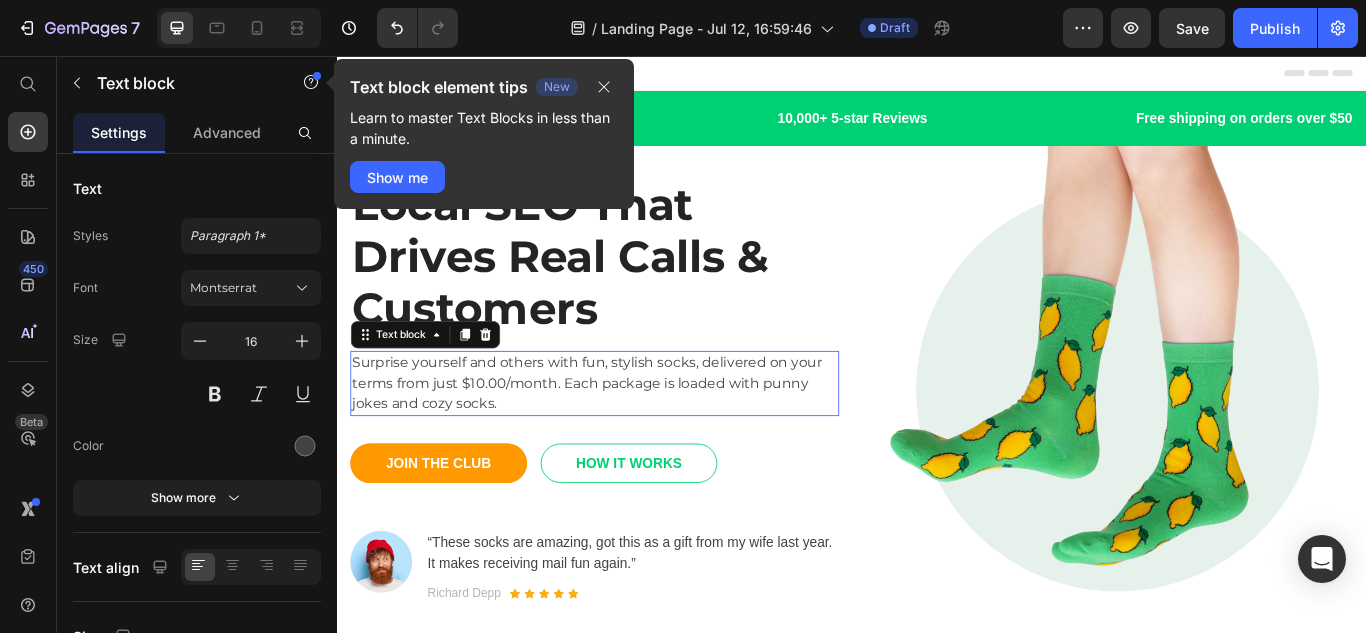 click on "Surprise yourself and others with fun, stylish socks, delivered on your terms from just $10.00/month. Each package is loaded with punny jokes and cozy socks." at bounding box center (637, 438) 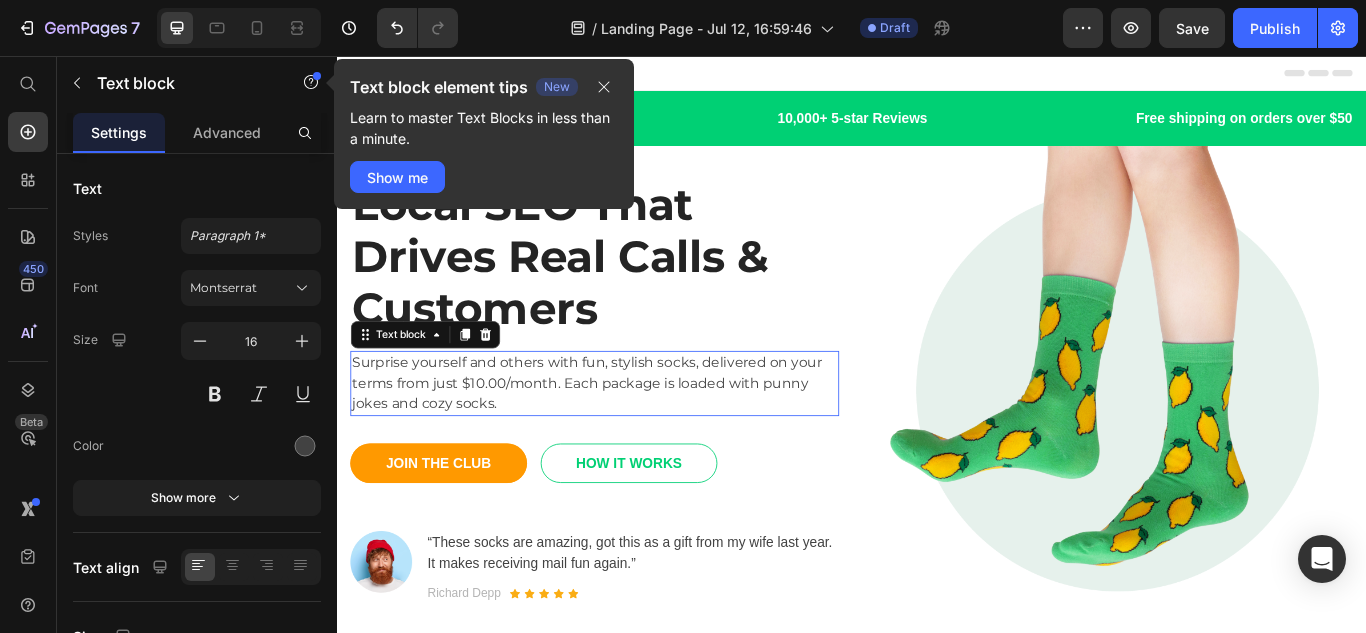 click on "Surprise yourself and others with fun, stylish socks, delivered on your terms from just $10.00/month. Each package is loaded with punny jokes and cozy socks." at bounding box center (637, 438) 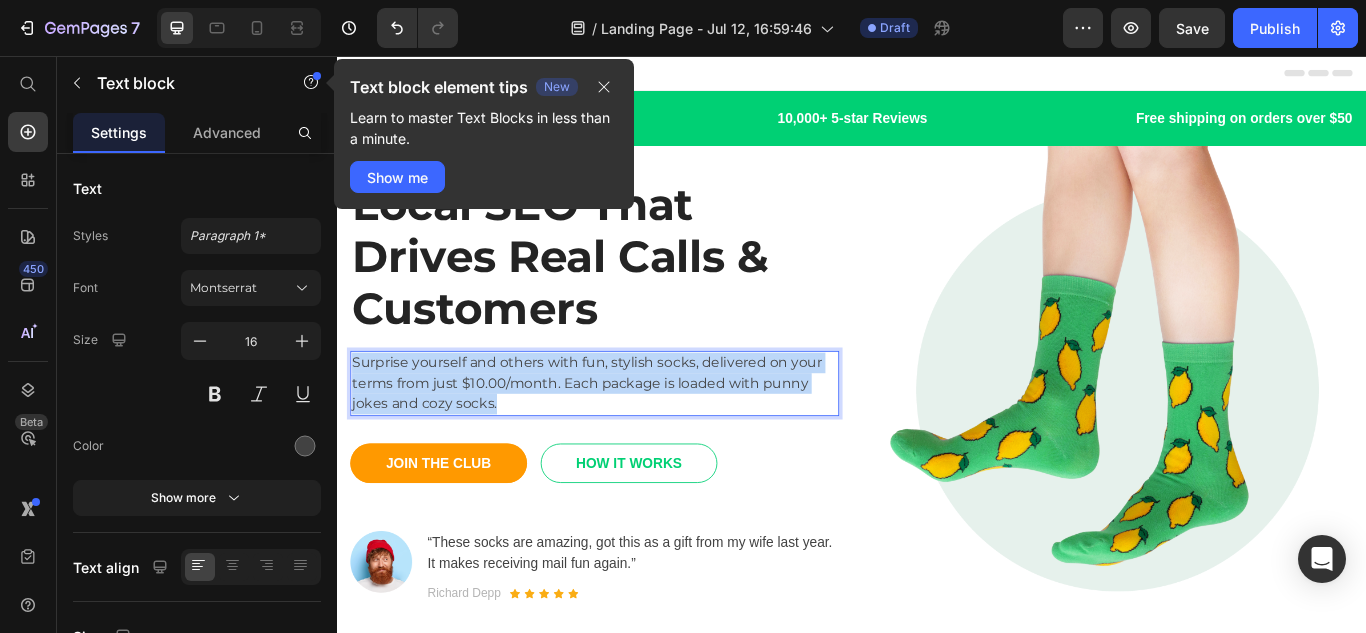 click on "Surprise yourself and others with fun, stylish socks, delivered on your terms from just $10.00/month. Each package is loaded with punny jokes and cozy socks." at bounding box center [637, 438] 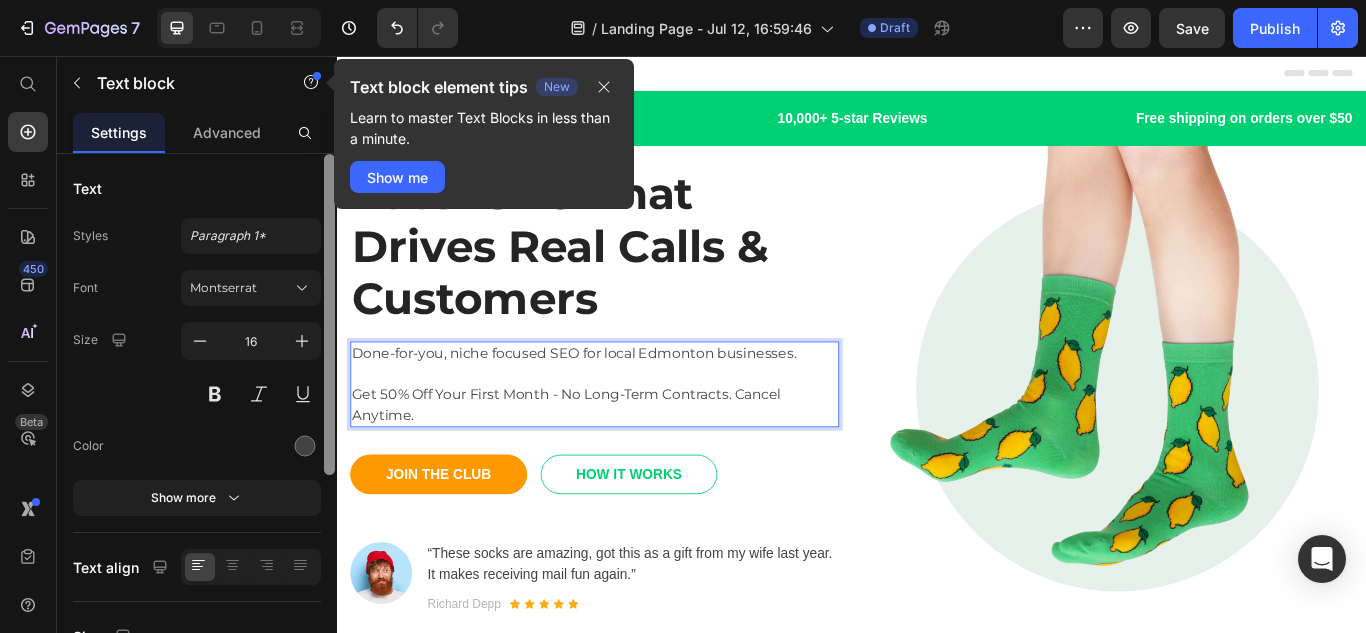 click at bounding box center [329, 314] 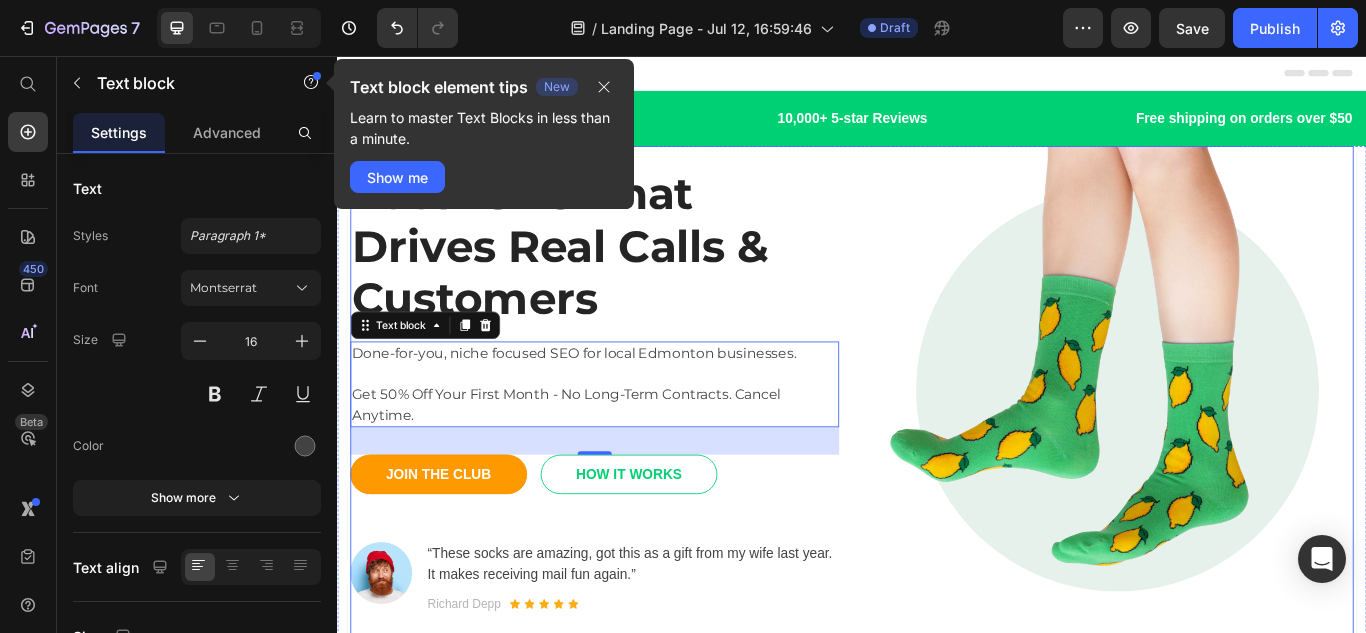 click on "Local SEO That Drives Real Calls & Customers Heading Done-for-you, niche focused SEO for local [CITY] businesses. Get 50% Off Your First Month - No Long-Term Contracts. Cancel Anytime. Text block   32 JOIN THE CLUB Button HOW IT WORKS Button Row Image “These socks are amazing, got this as a gift from my wife last year. It makes receiving mail fun again.” Text block [FIRST] [LAST] Text block                Icon                Icon                Icon                Icon                Icon Icon List Hoz Row Row Row Image Row" at bounding box center (937, 446) 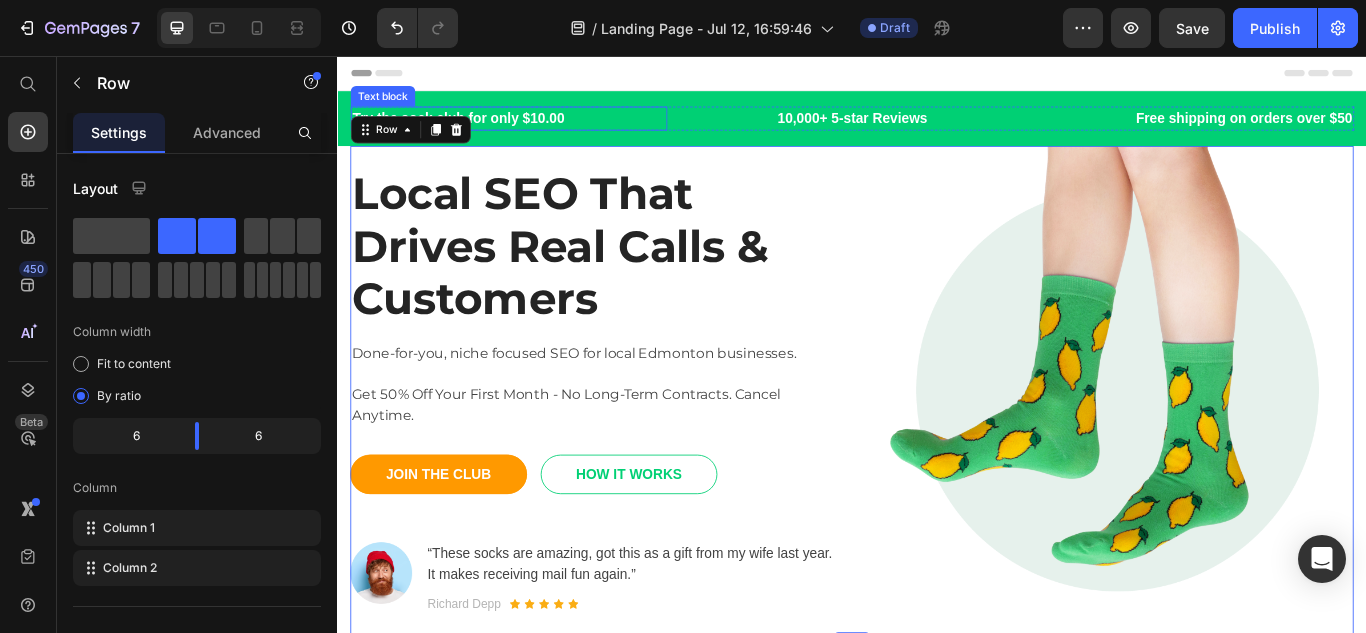 click on "Try the sock club for only $10.00" at bounding box center [536, 129] 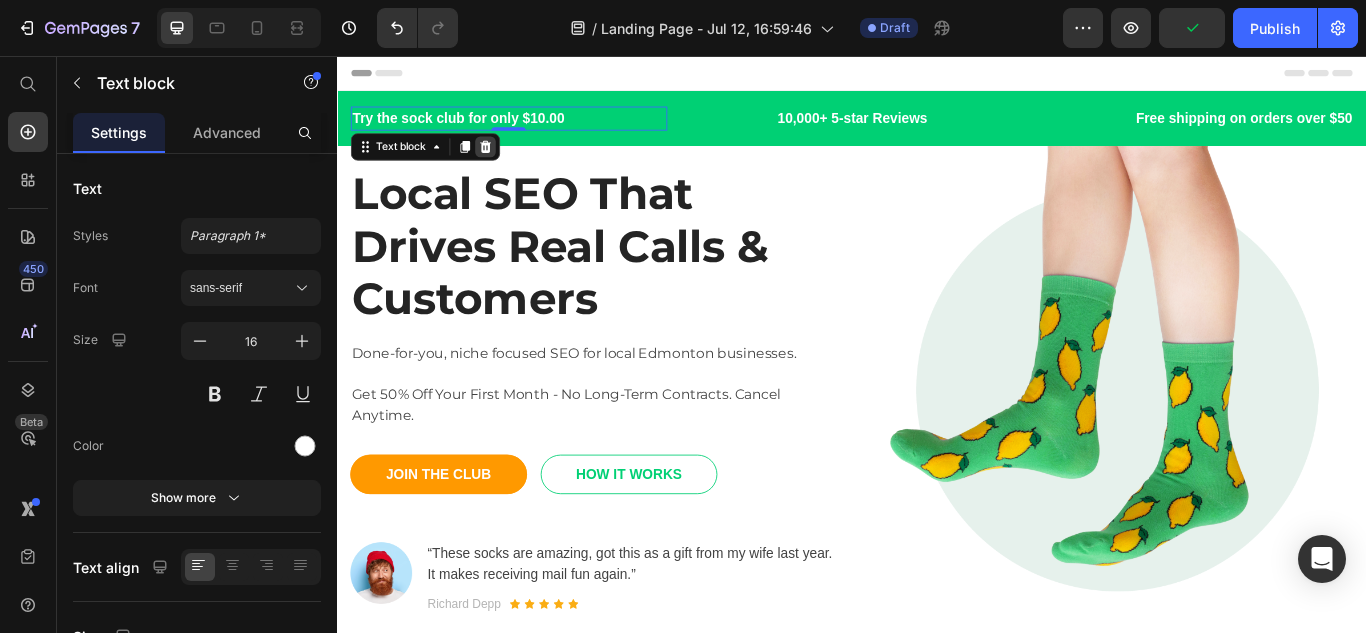 click 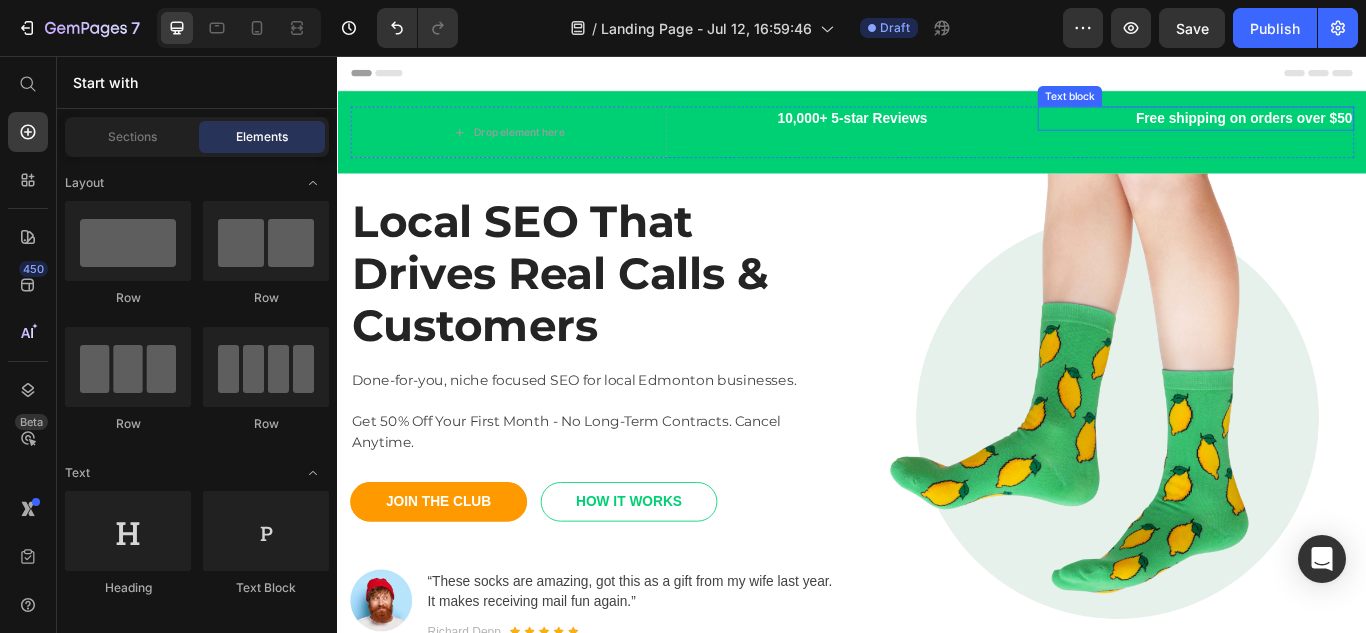 click on "Free shipping on orders over $50" at bounding box center (1337, 129) 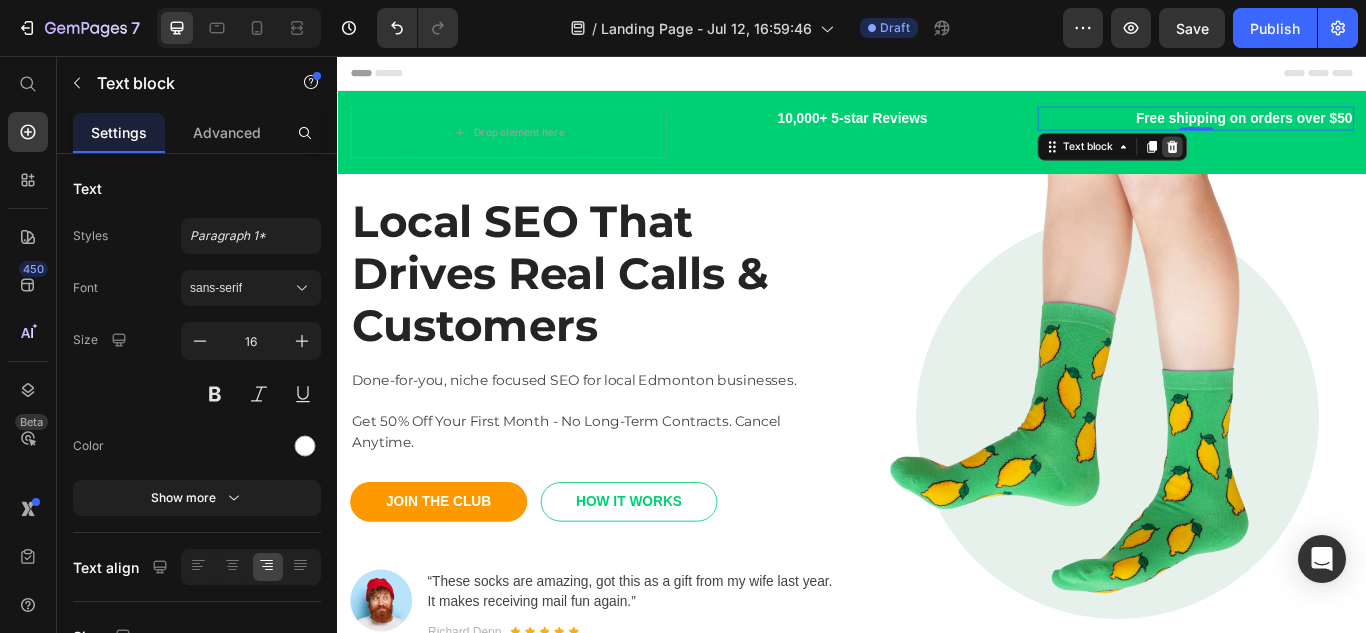 click at bounding box center (1310, 162) 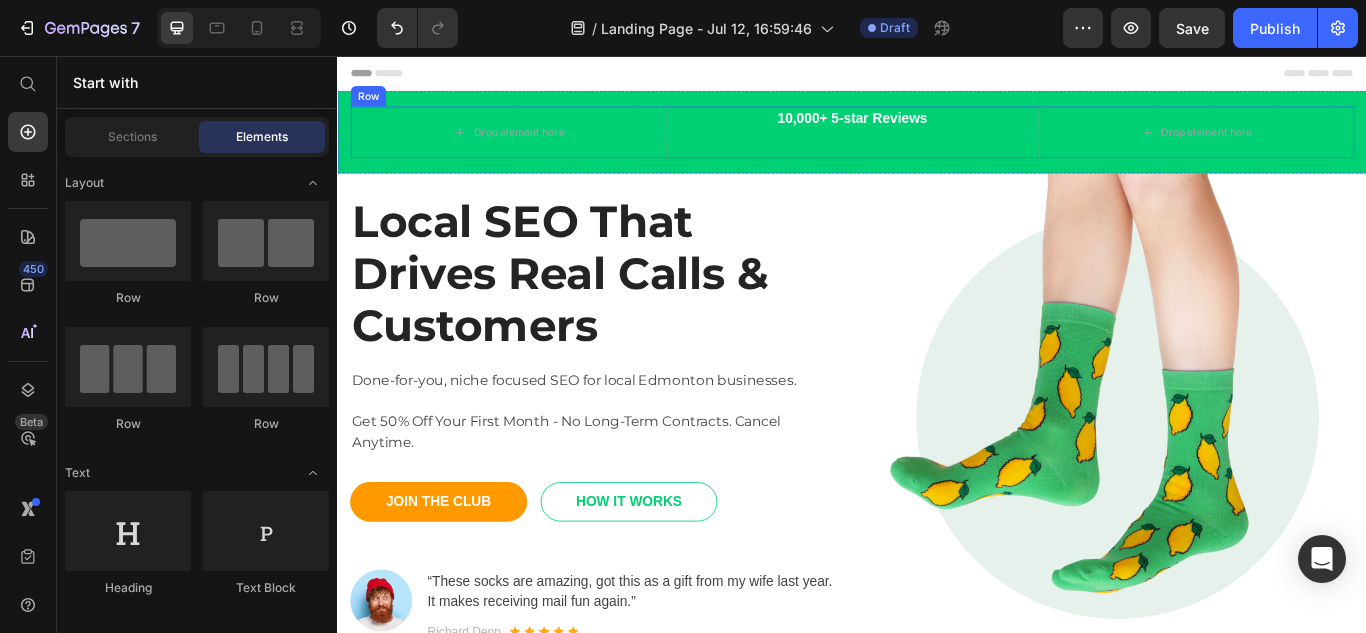 drag, startPoint x: 927, startPoint y: 188, endPoint x: 936, endPoint y: 117, distance: 71.568146 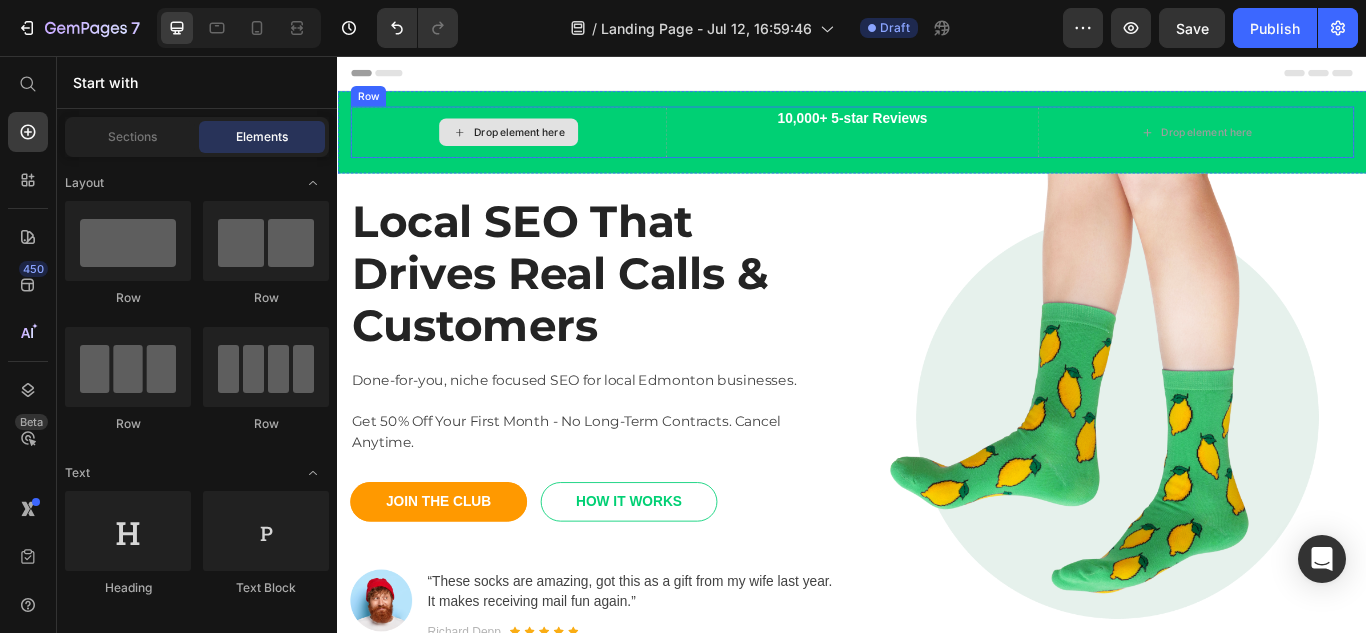 click on "Drop element here" at bounding box center (536, 145) 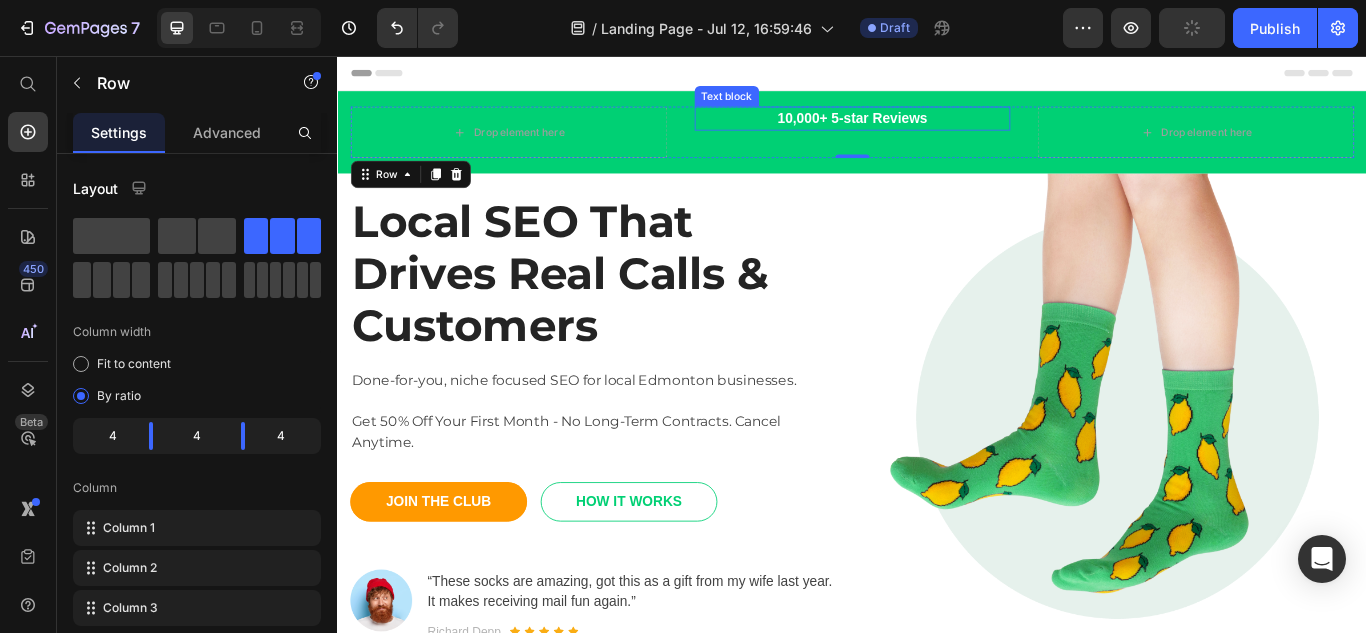 click on "10,000+ 5-star Reviews" at bounding box center (937, 129) 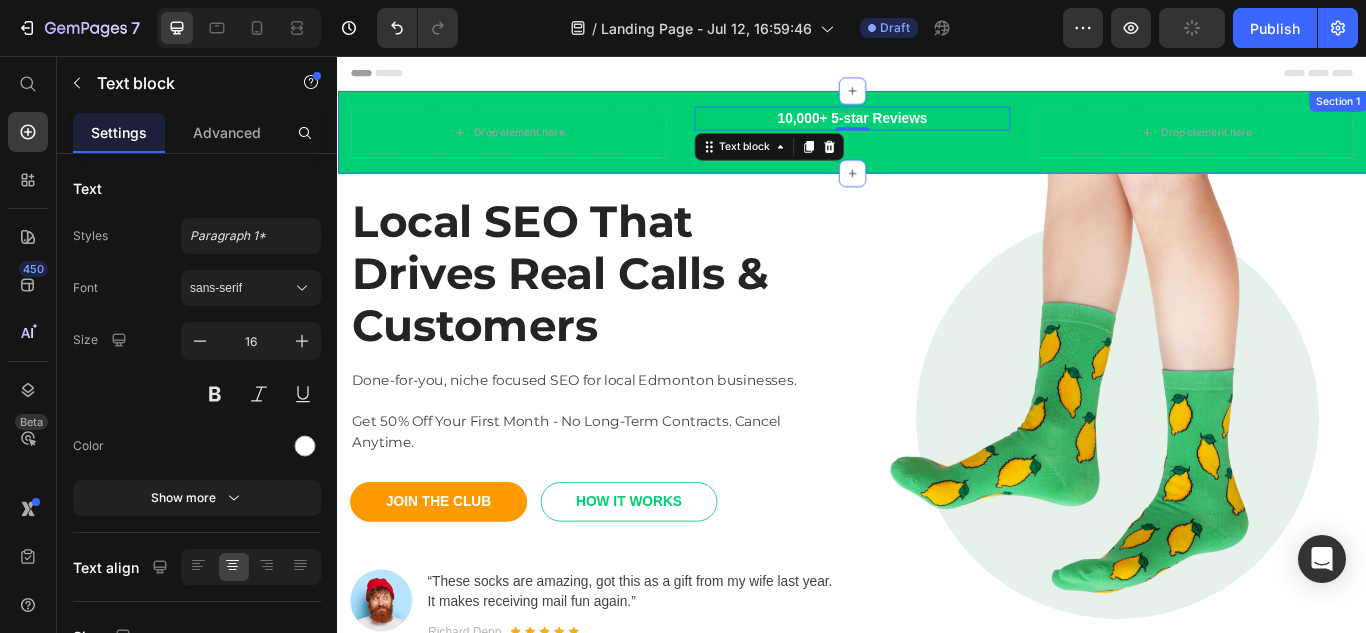 click at bounding box center (937, 193) 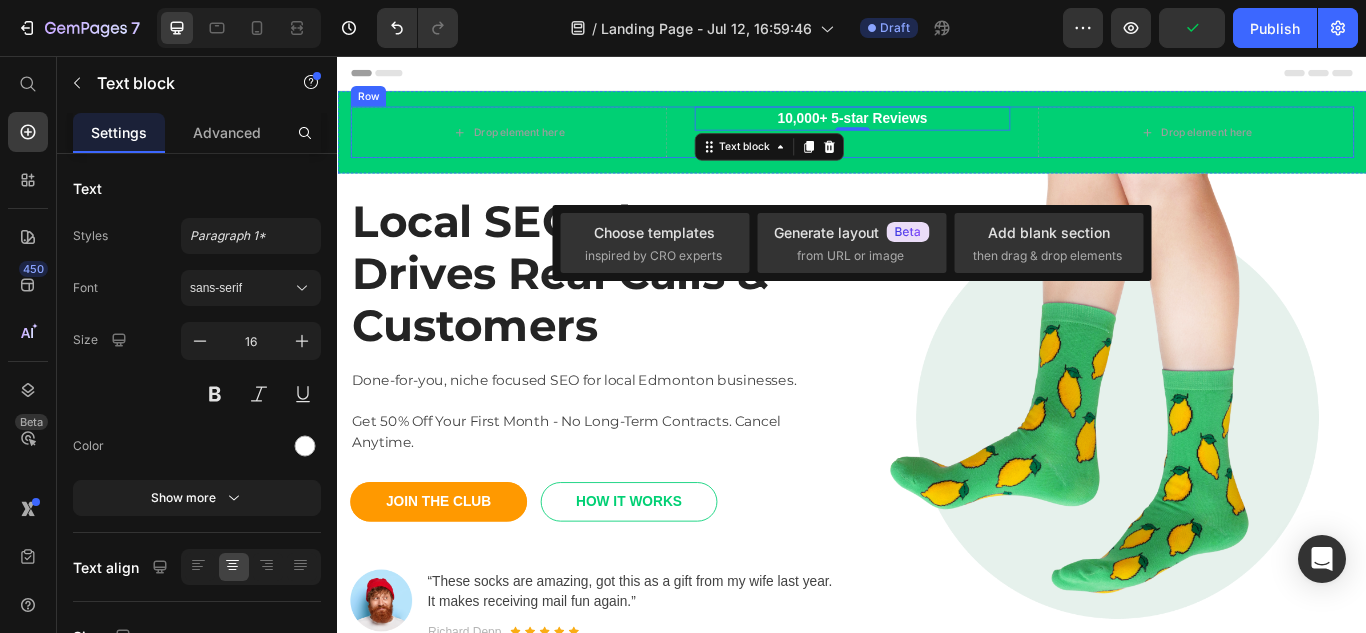 click on "10,000+ 5-star Reviews Text block   0" at bounding box center (937, 145) 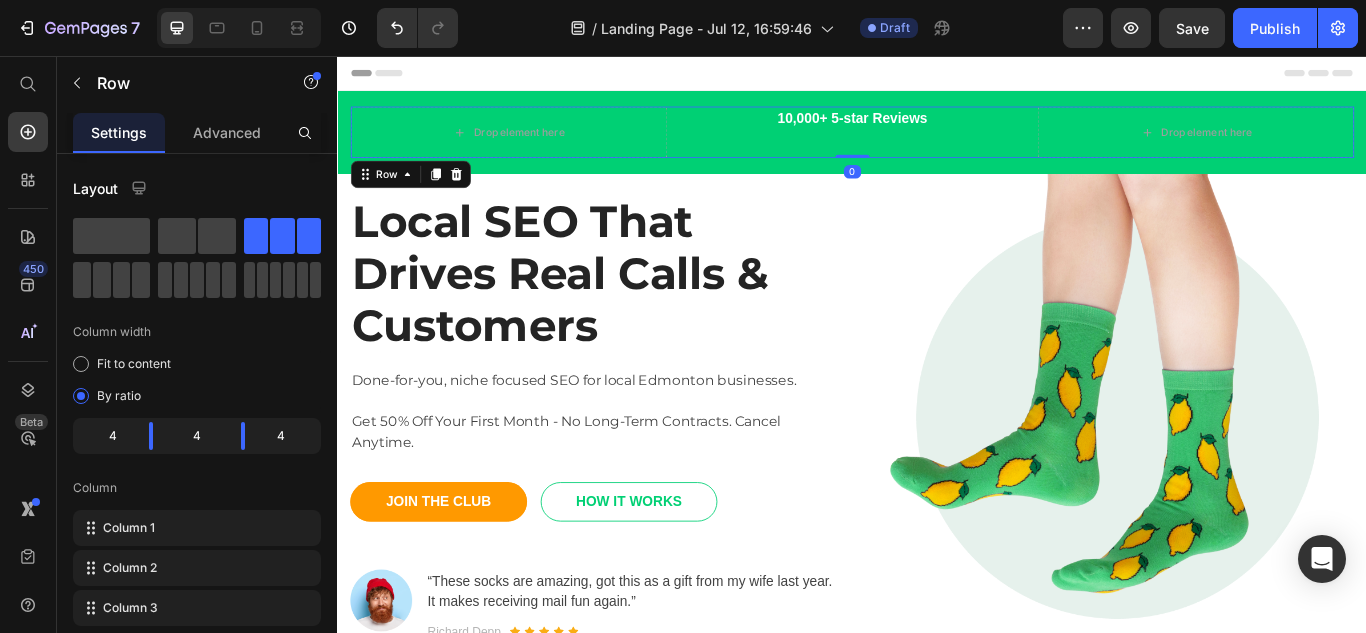 drag, startPoint x: 928, startPoint y: 170, endPoint x: 930, endPoint y: 139, distance: 31.06445 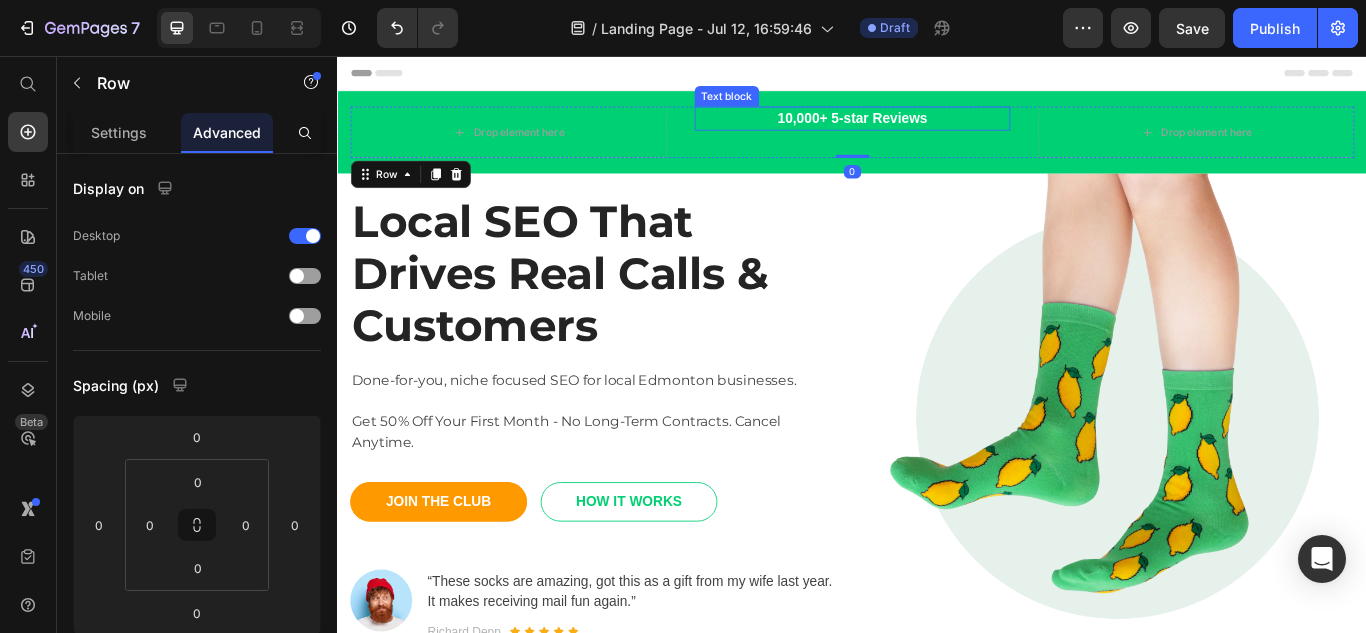 drag, startPoint x: 930, startPoint y: 139, endPoint x: 932, endPoint y: 219, distance: 80.024994 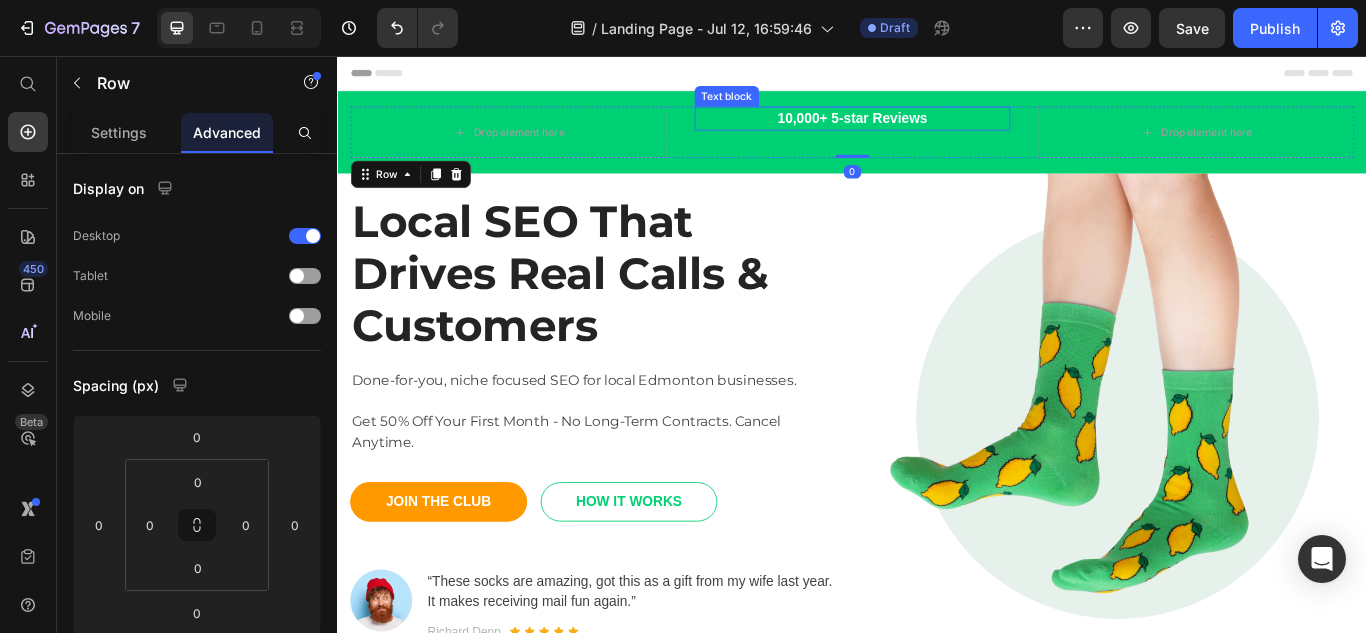 click on "10,000+ 5-star Reviews Text block" at bounding box center (937, 145) 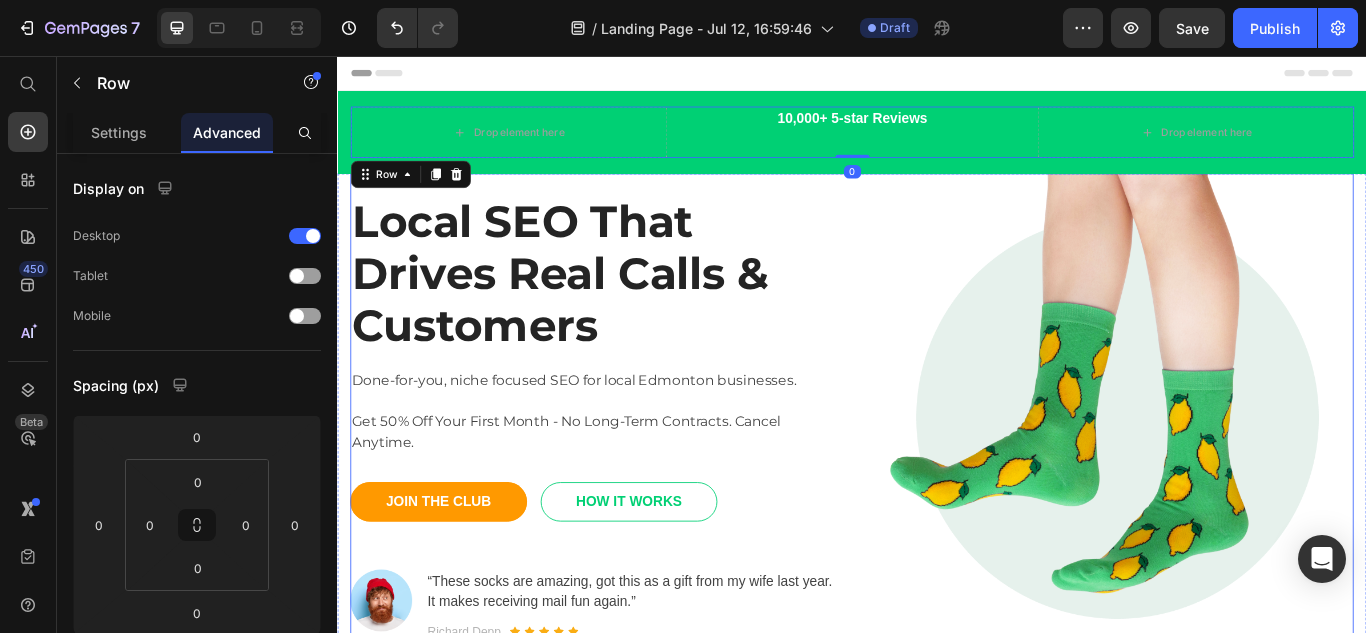 click on "Local SEO That Drives Real Calls & Customers Heading Done-for-you, niche focused SEO for local [CITY] businesses. Get 50% Off Your First Month - No Long-Term Contracts. Cancel Anytime. Text block JOIN THE CLUB Button HOW IT WORKS Button Row Image “These socks are amazing, got this as a gift from my wife last year. It makes receiving mail fun again.” Text block [FIRST] [LAST] Text block                Icon                Icon                Icon                Icon                Icon Icon List Hoz Row Row Row Image Row" at bounding box center (937, 478) 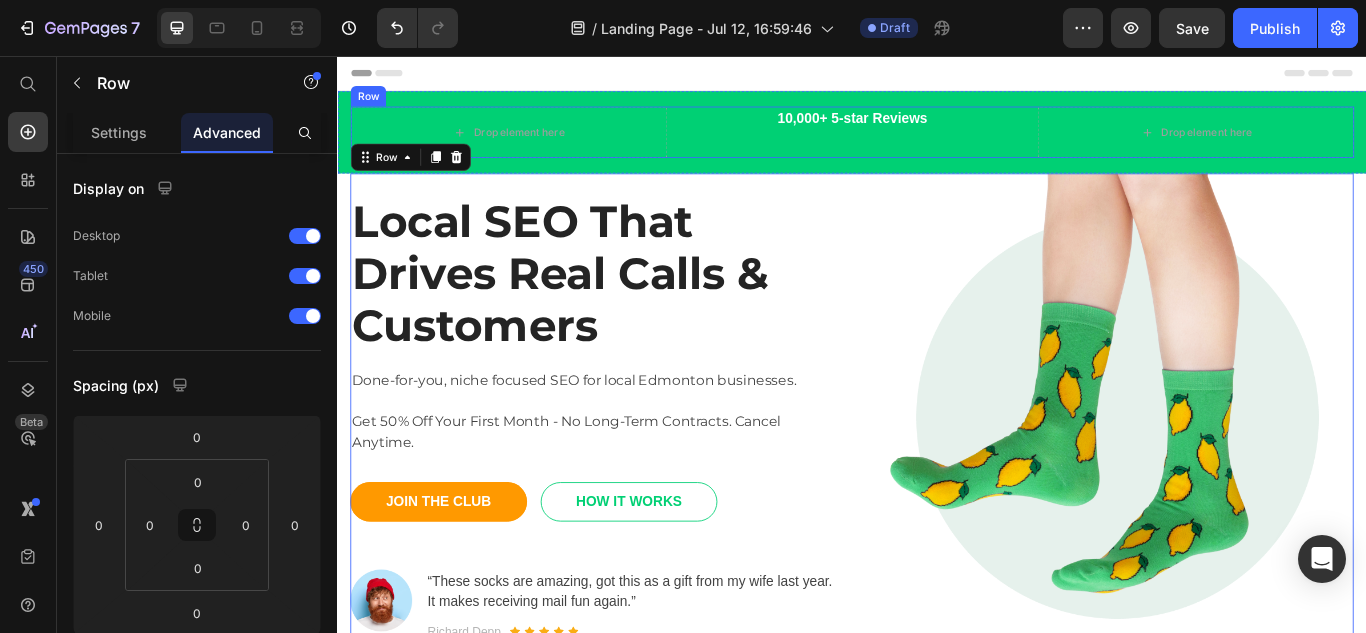 click on "10,000+ 5-star Reviews Text block" at bounding box center (937, 145) 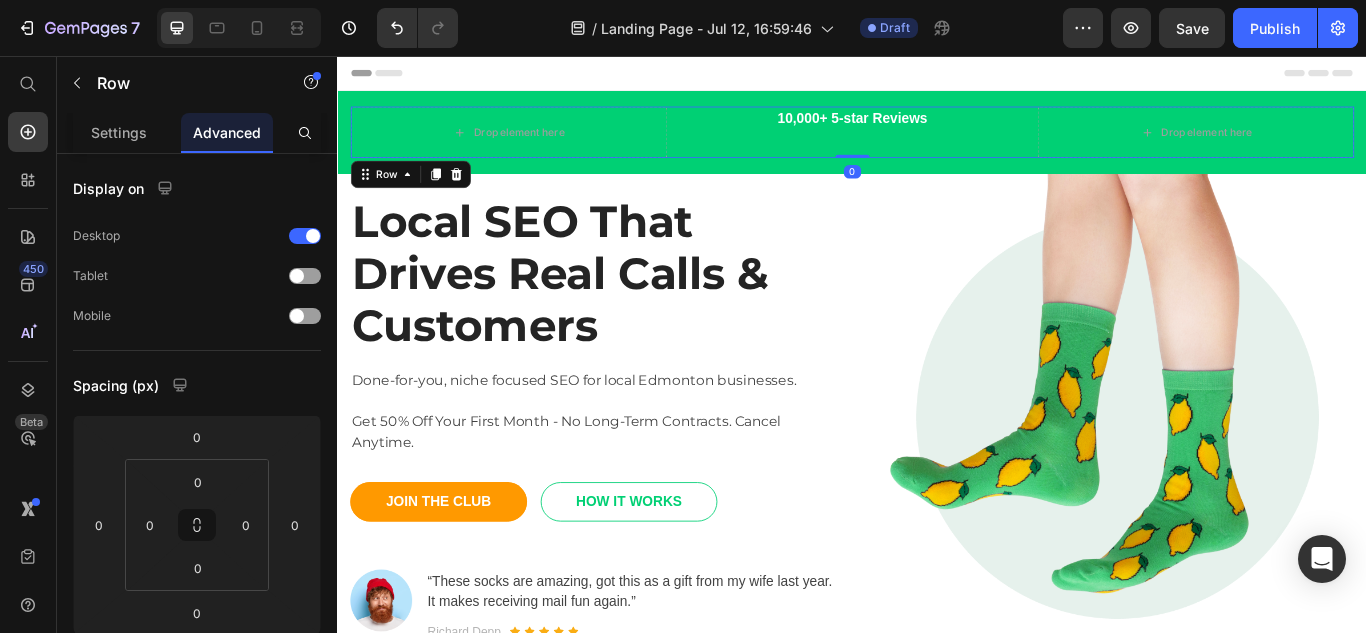 drag, startPoint x: 928, startPoint y: 173, endPoint x: 941, endPoint y: 134, distance: 41.109608 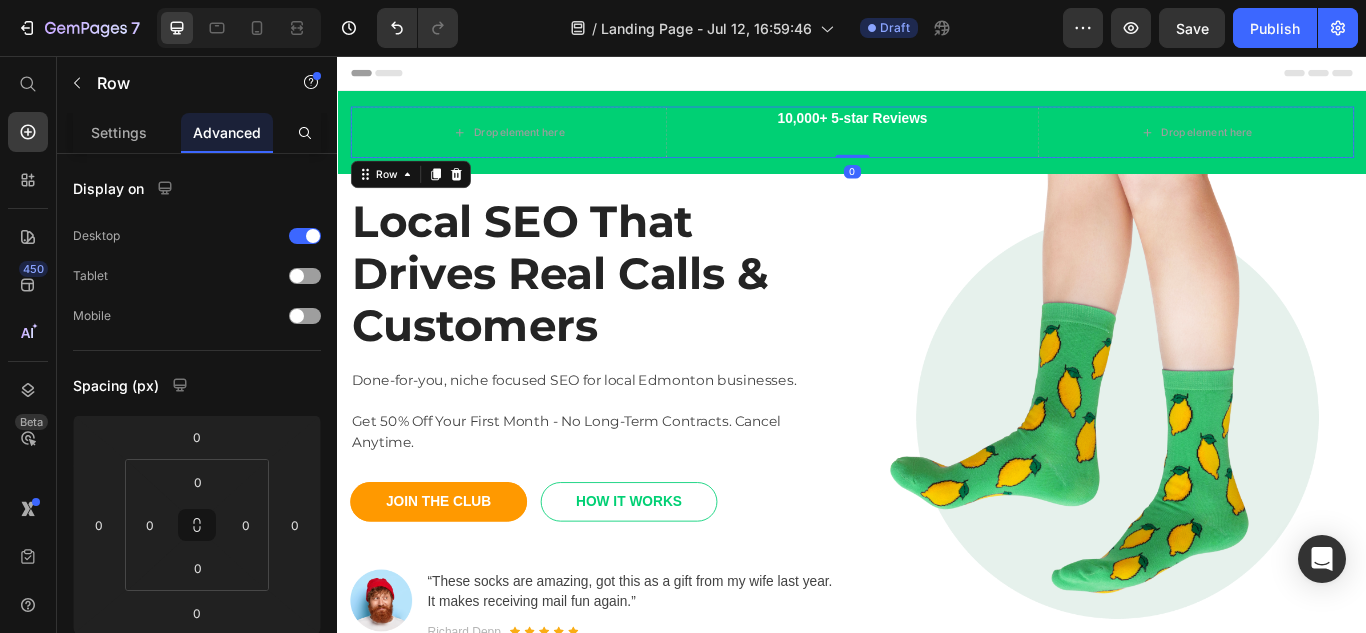 click on "Drop element here 10,000+ 5-star Reviews Text block
Drop element here Row   0" at bounding box center (937, 145) 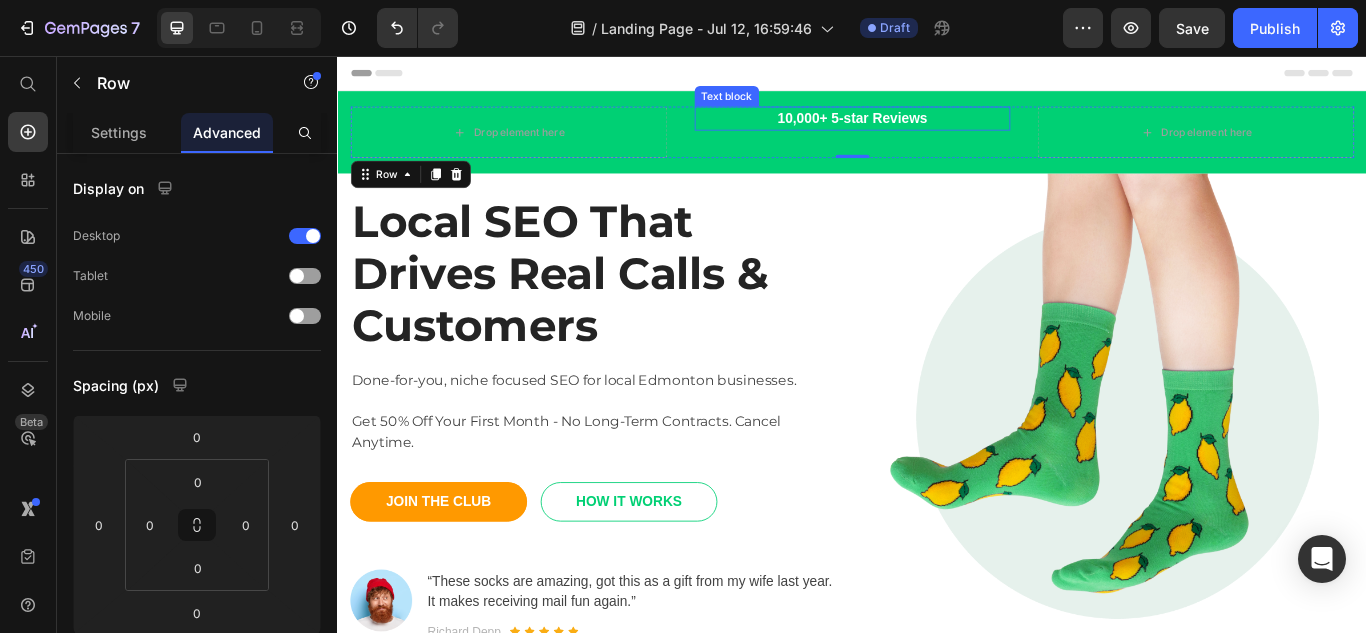 click on "10,000+ 5-star Reviews" at bounding box center (937, 129) 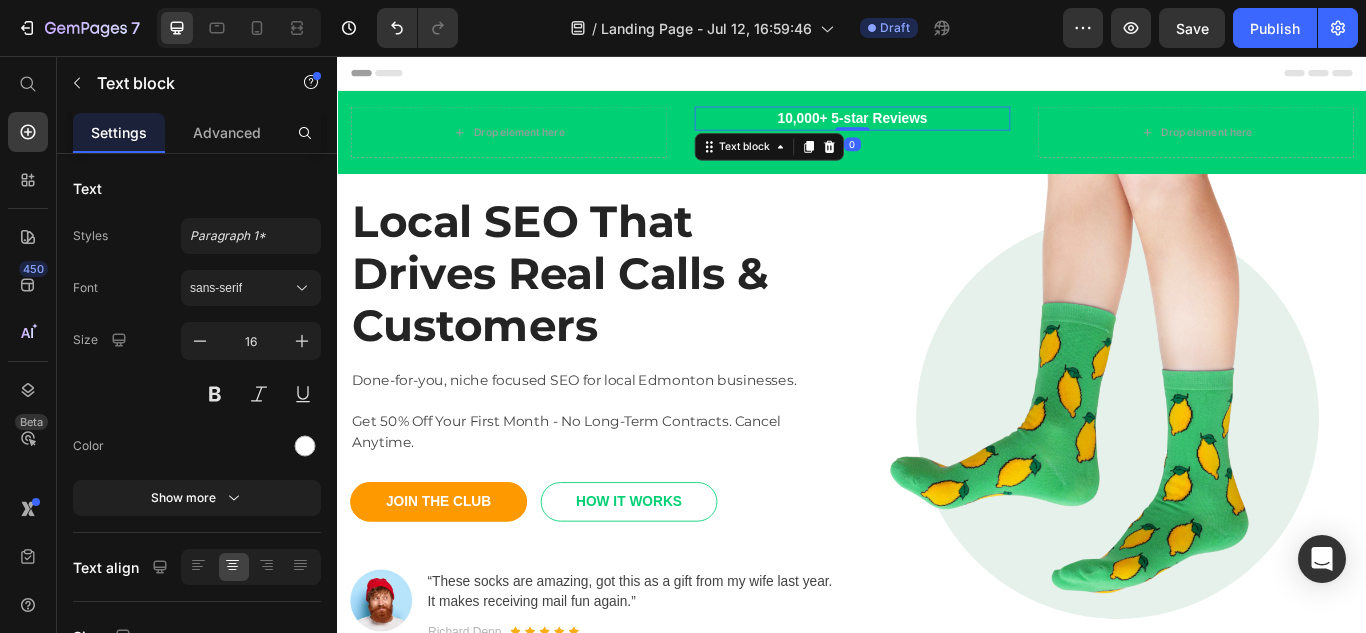 drag, startPoint x: 931, startPoint y: 139, endPoint x: 1197, endPoint y: 162, distance: 266.99252 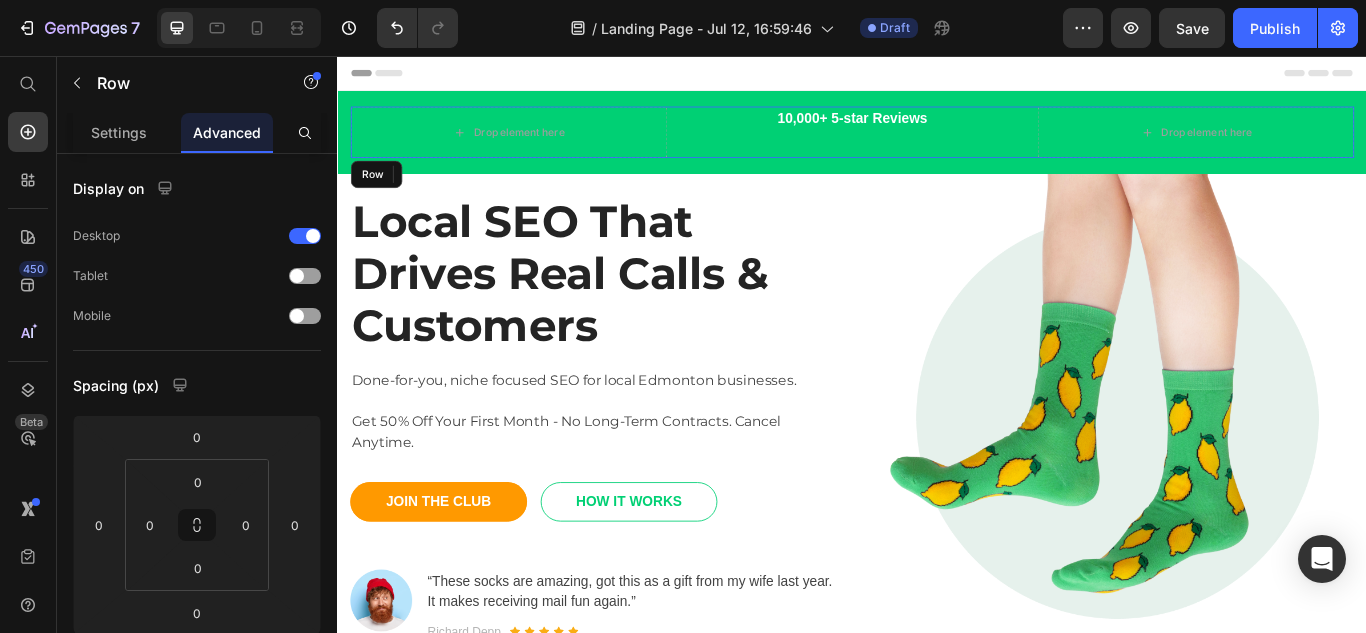 click on "Drop element here" at bounding box center (1337, 145) 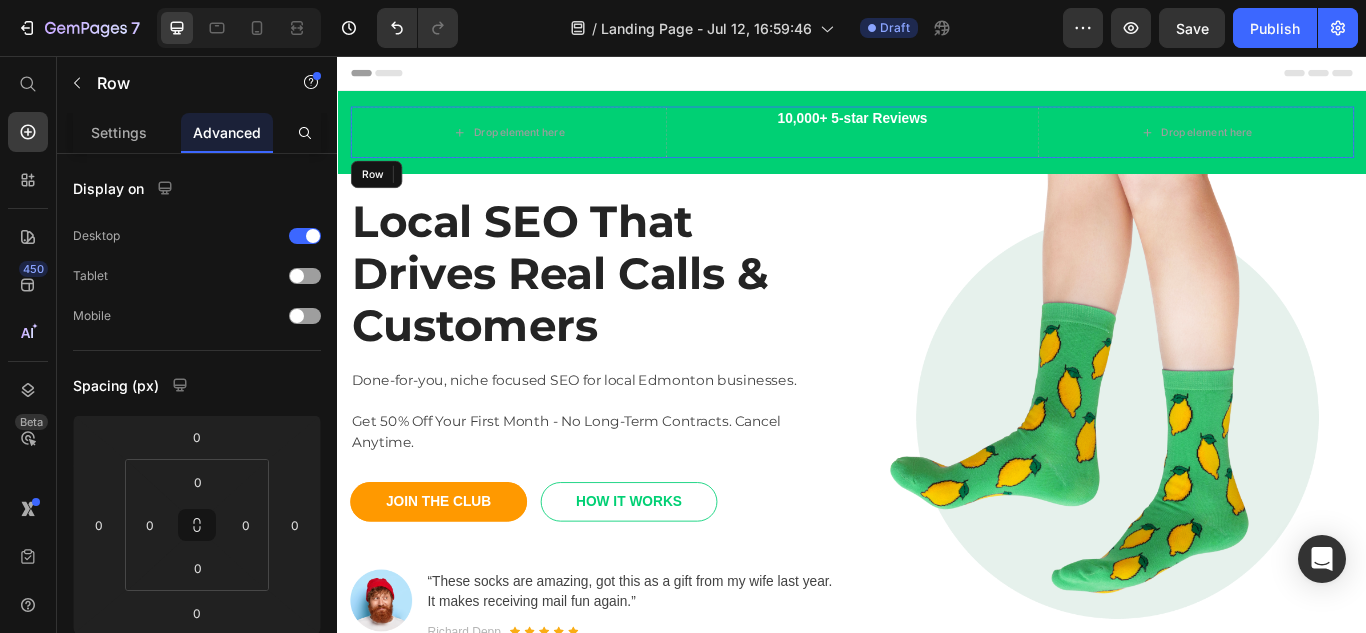 click on "Drop element here" at bounding box center (1337, 145) 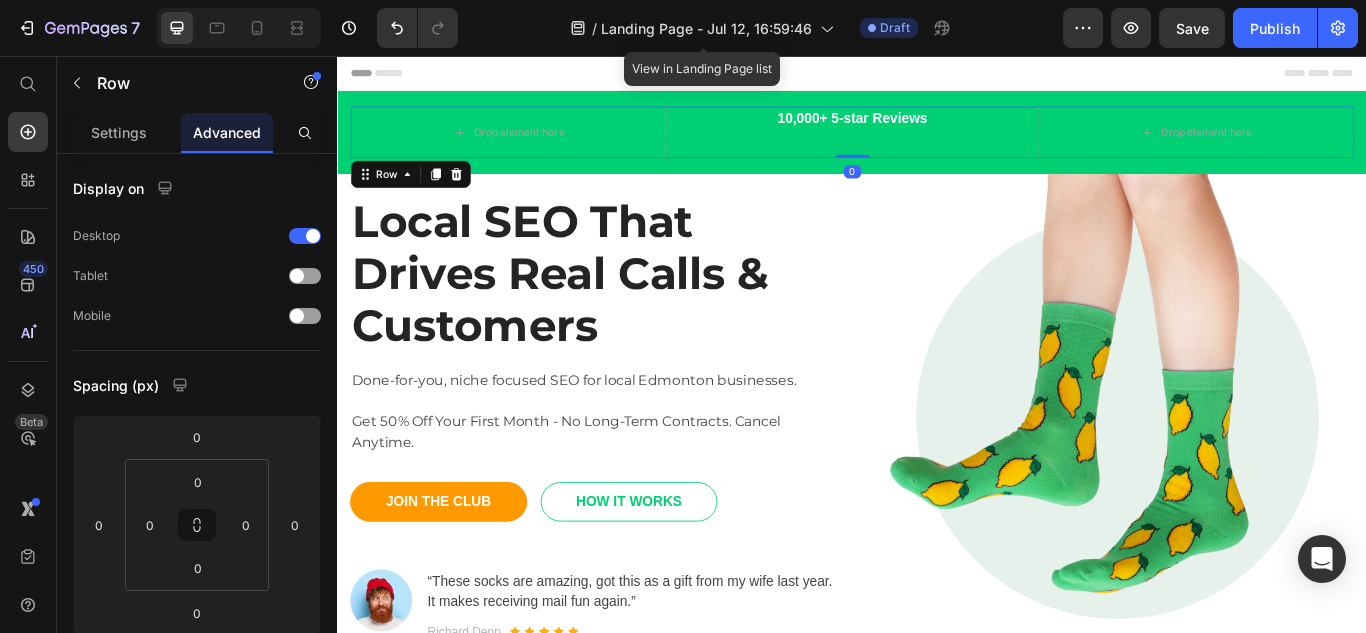 click on "Row" at bounding box center [422, 194] 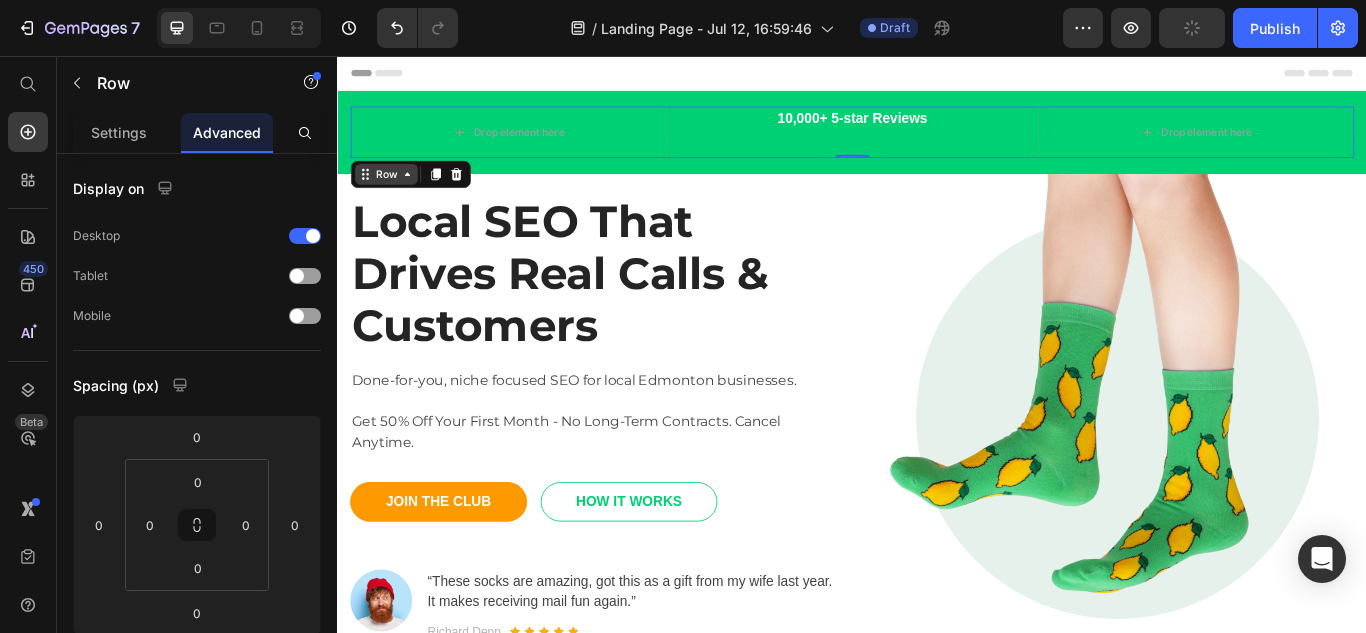 click 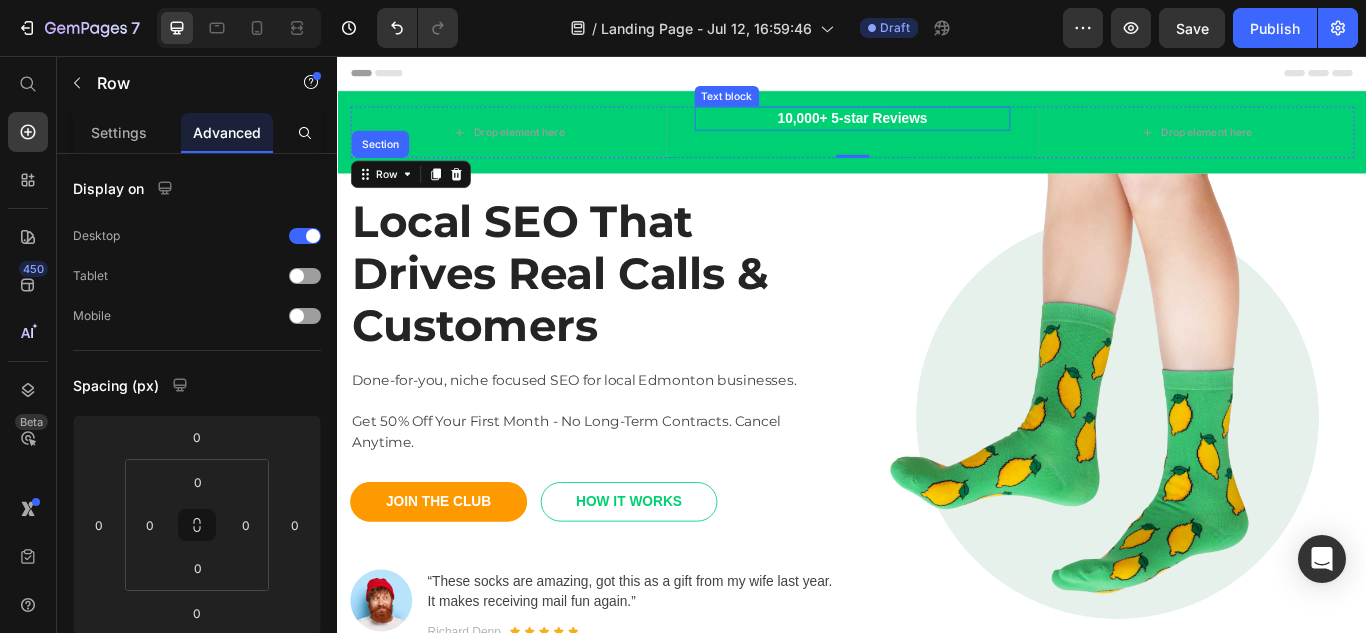 click on "10,000+ 5-star Reviews" at bounding box center [937, 129] 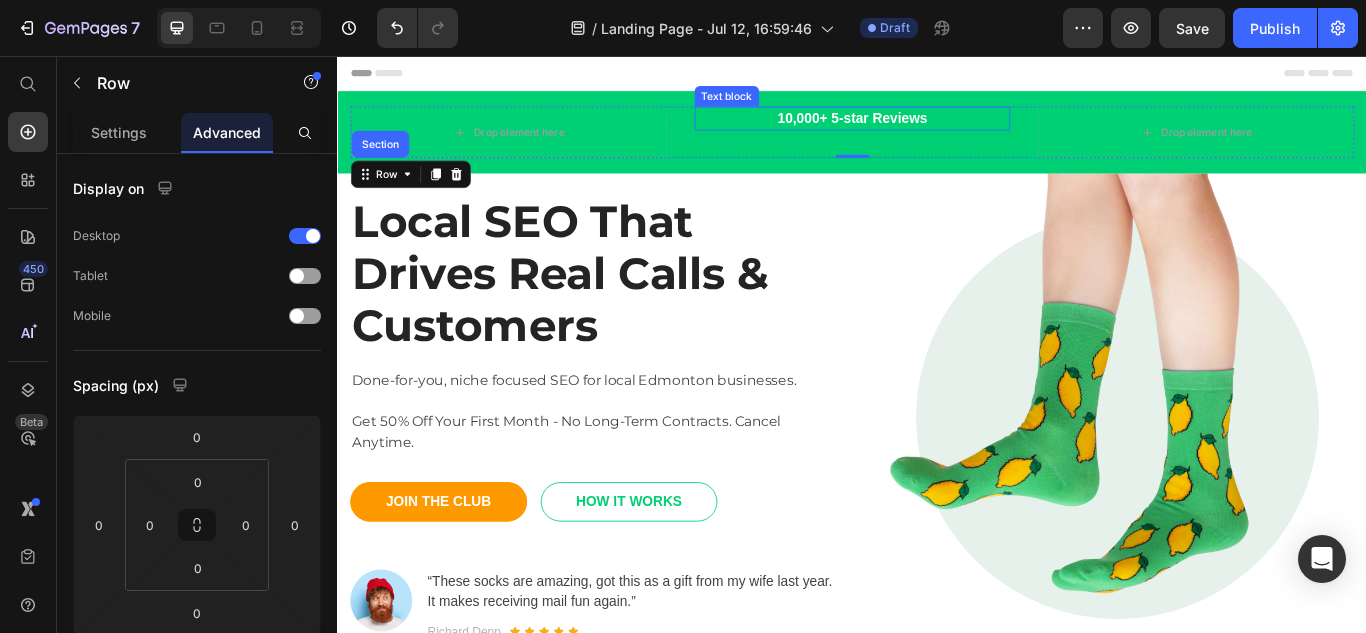 click on "10,000+ 5-star Reviews" at bounding box center (937, 129) 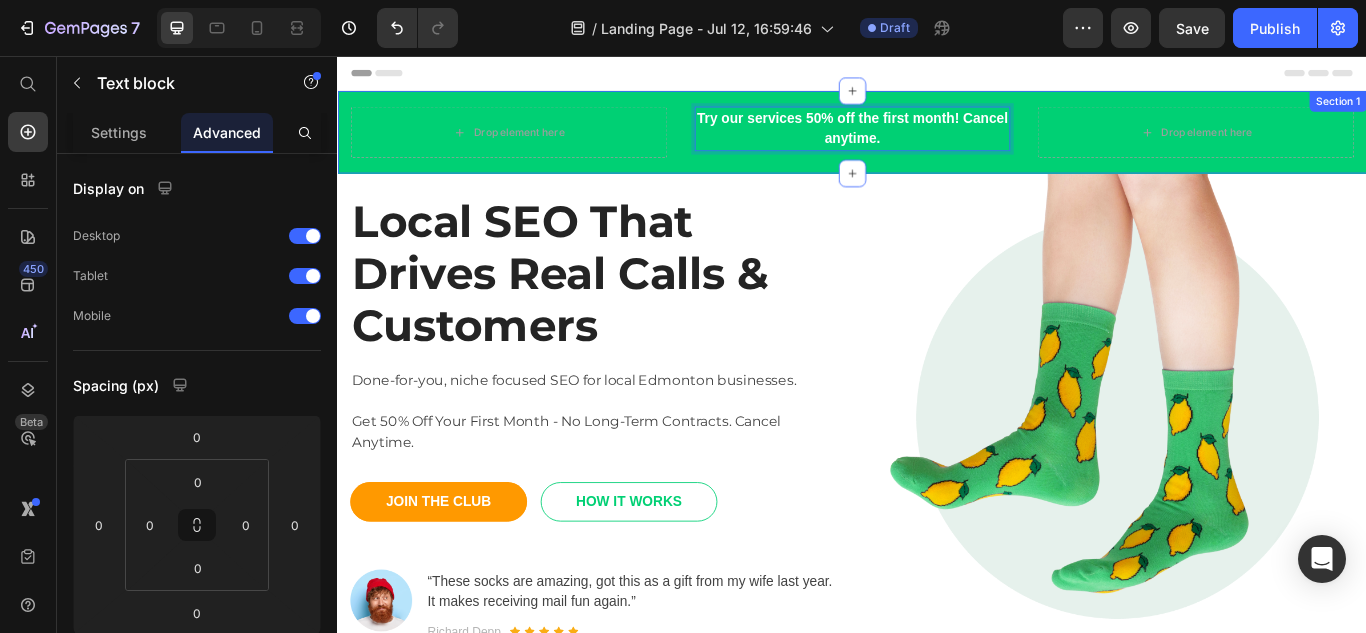 click on "Drop element here Try our services 50% off the first month! Cancel anytime. Text block   0
Drop element here Row Try the sock club for only $10.00 Text block 10,000+ 5-star Reviews Text block Free shipping on orders over $50 Text block Carousel Row Section 1" at bounding box center [937, 145] 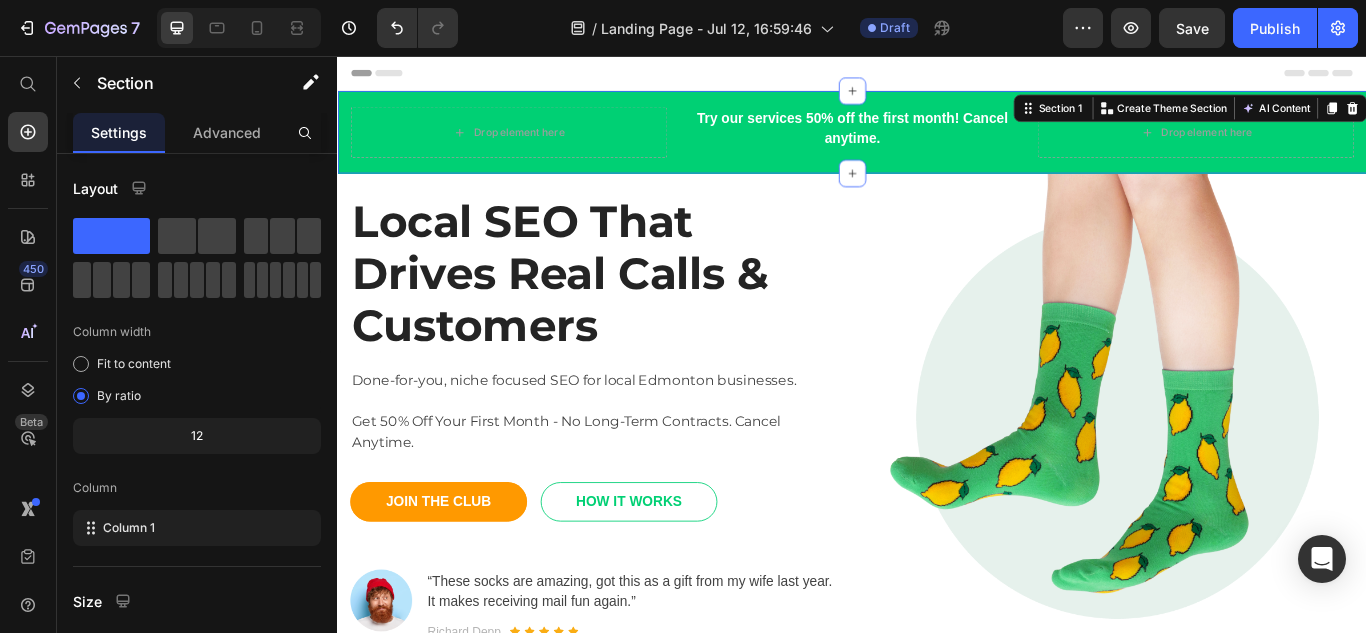 click on "7   /  Landing Page - Jul 12, 16:59:46 Draft Preview  Save   Publish" 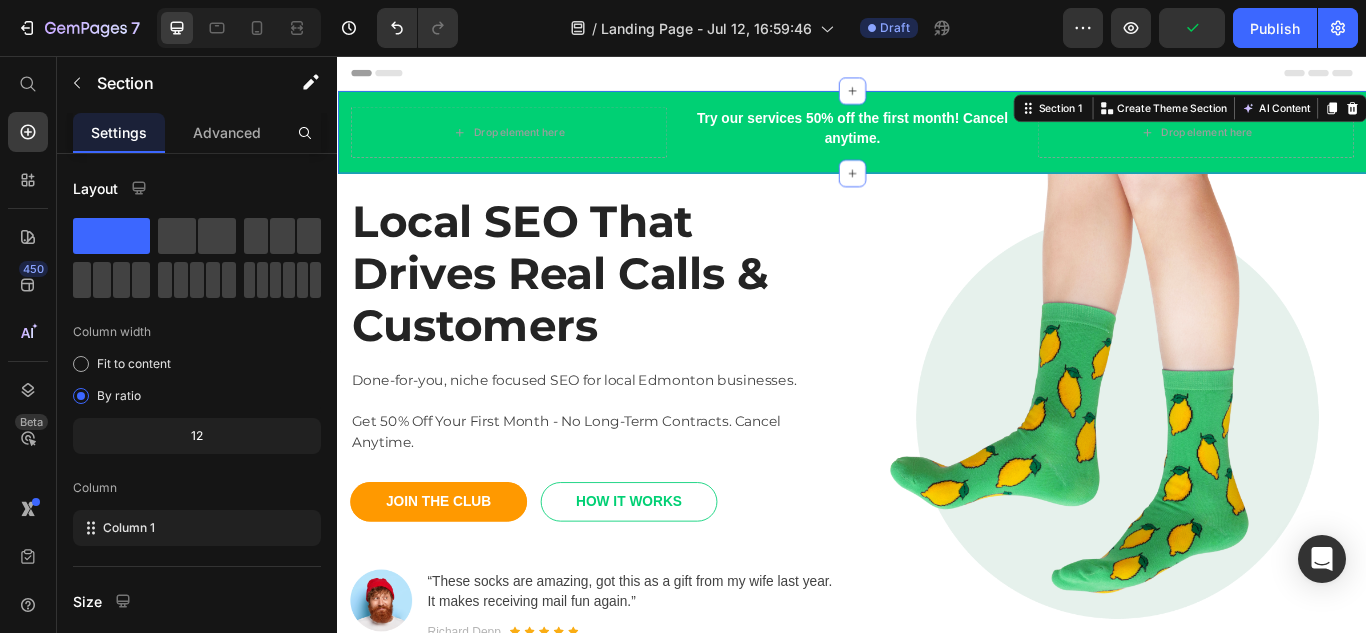 click on "Drop element here Try our services 50% off the first month! Cancel anytime. Text block
Drop element here Row Try the sock club for only $10.00 Text block 10,000+ 5-star Reviews Text block Free shipping on orders over $50 Text block Carousel Row Section 1   You can create reusable sections Create Theme Section AI Content Write with GemAI What would you like to describe here? Tone and Voice Persuasive Product Monthly Management Show more Generate" at bounding box center [937, 145] 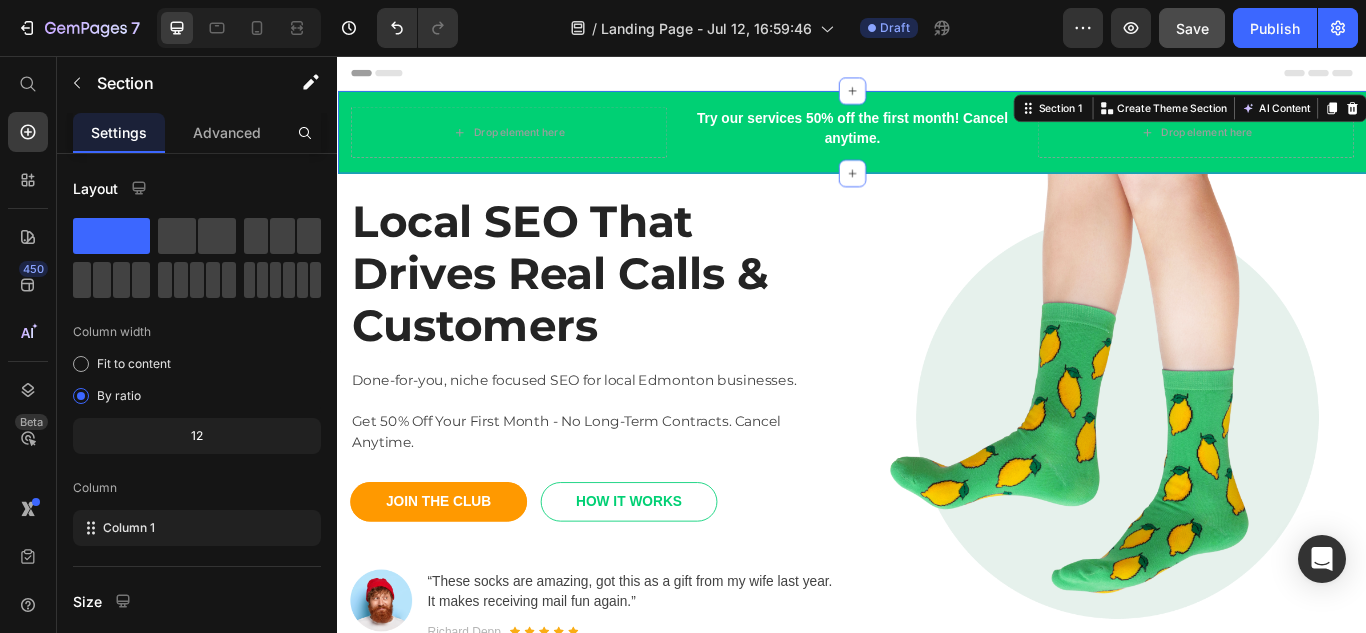 click on "Save" 